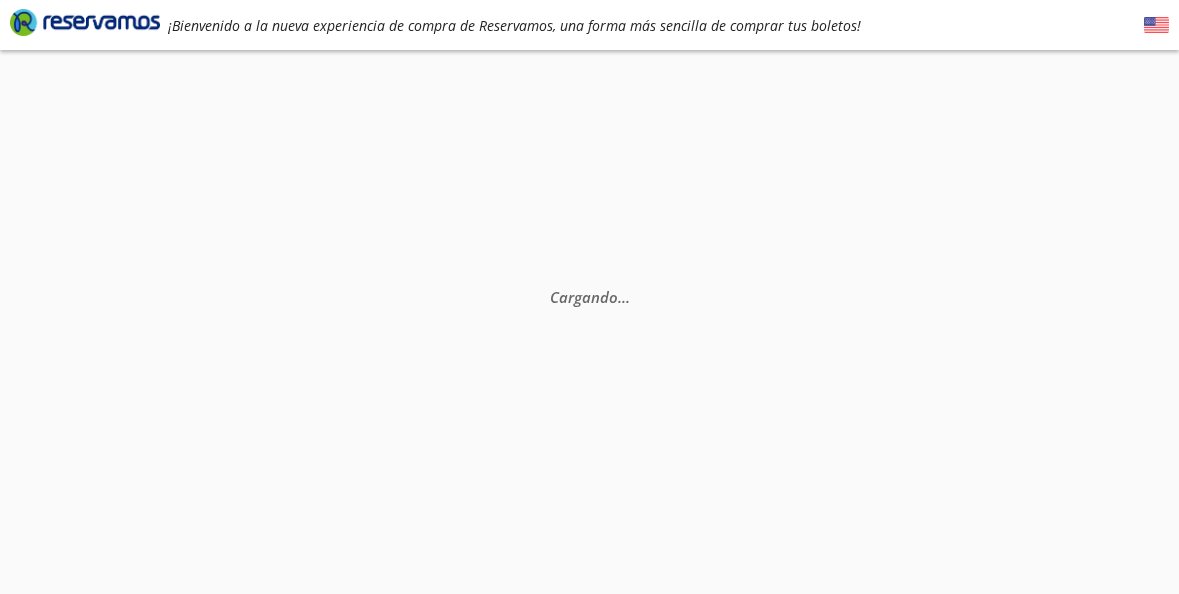 scroll, scrollTop: 0, scrollLeft: 0, axis: both 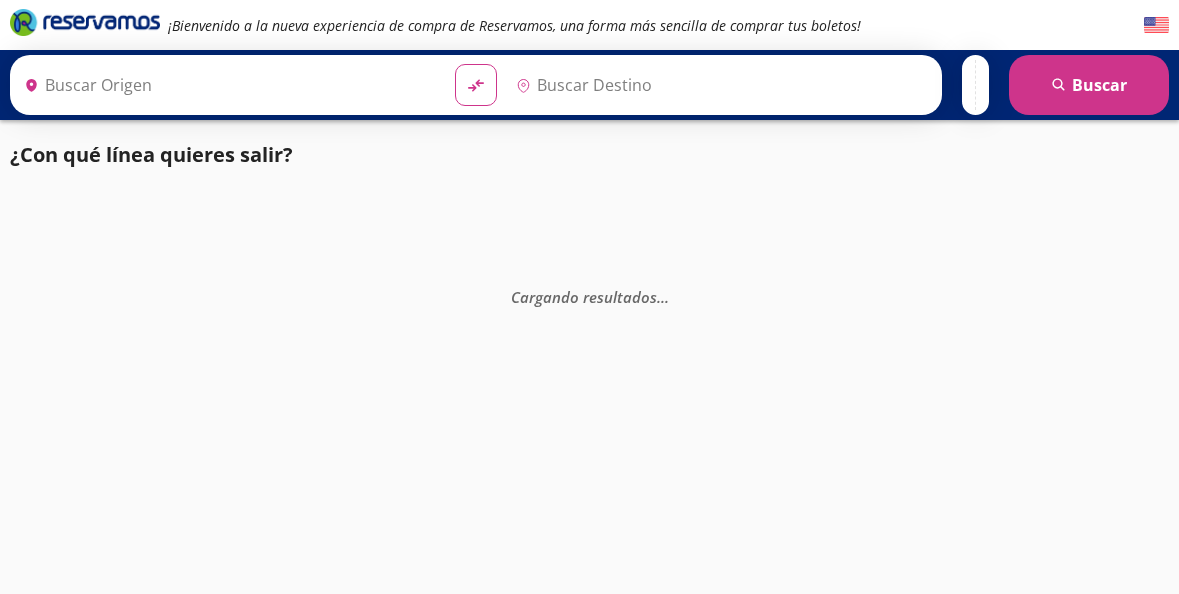 type on "[GEOGRAPHIC_DATA], [GEOGRAPHIC_DATA]" 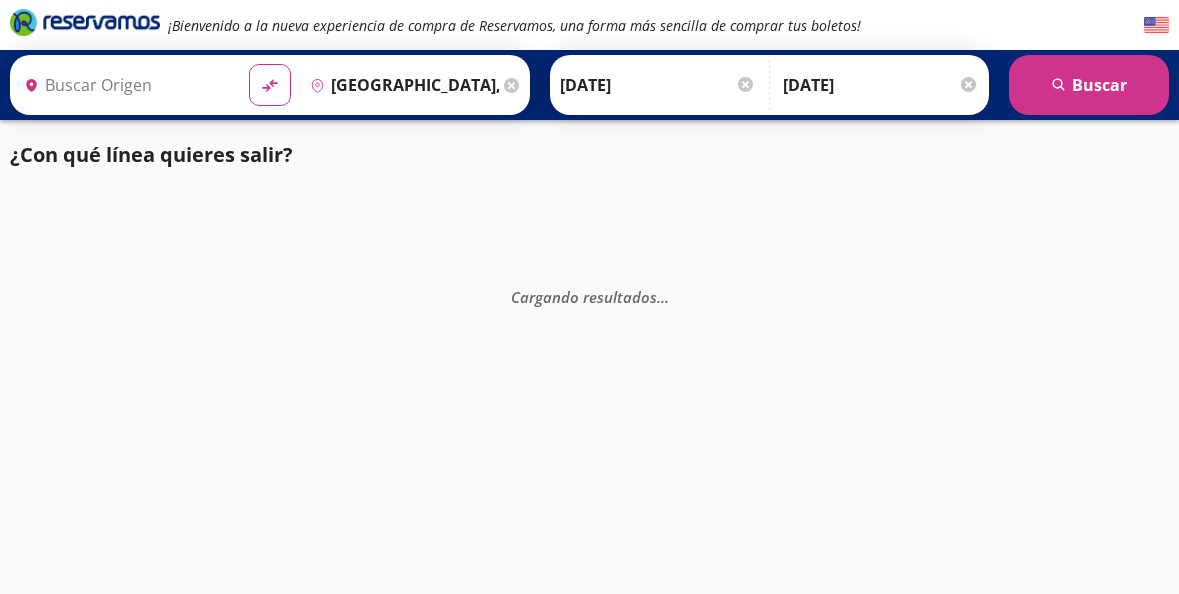 type on "[GEOGRAPHIC_DATA], [GEOGRAPHIC_DATA]" 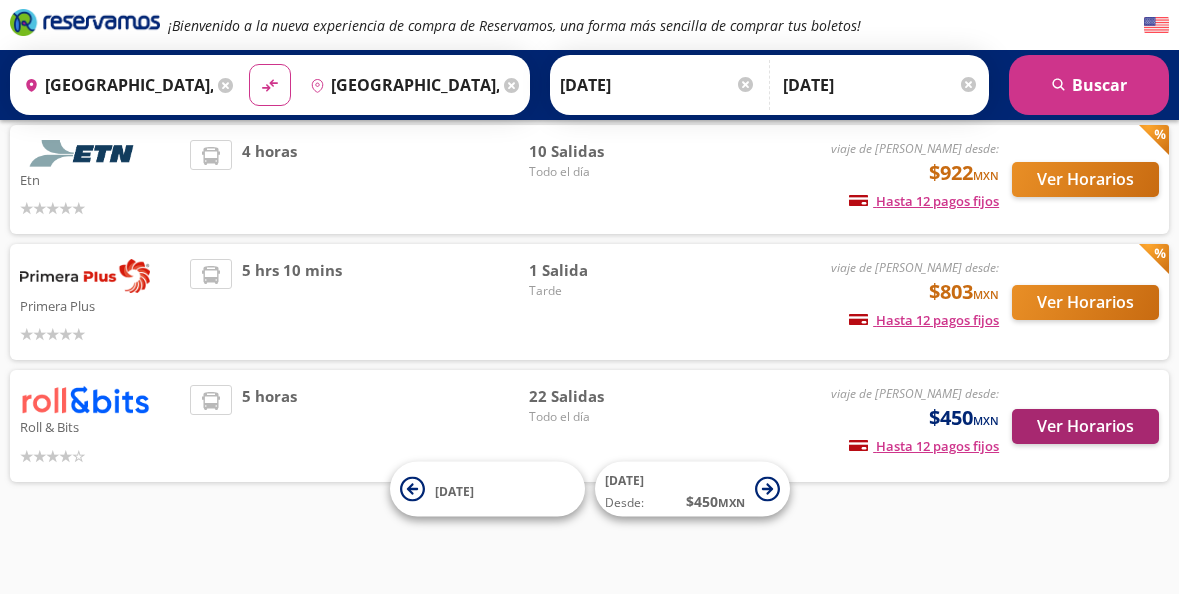 scroll, scrollTop: 138, scrollLeft: 0, axis: vertical 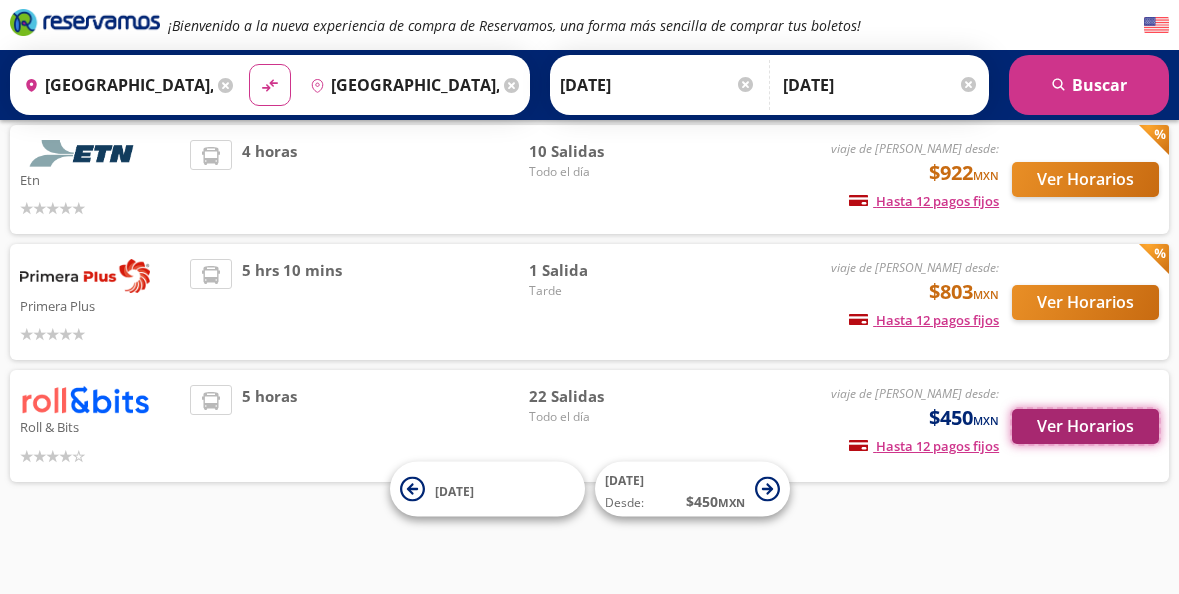 click on "Ver Horarios" at bounding box center (1085, 426) 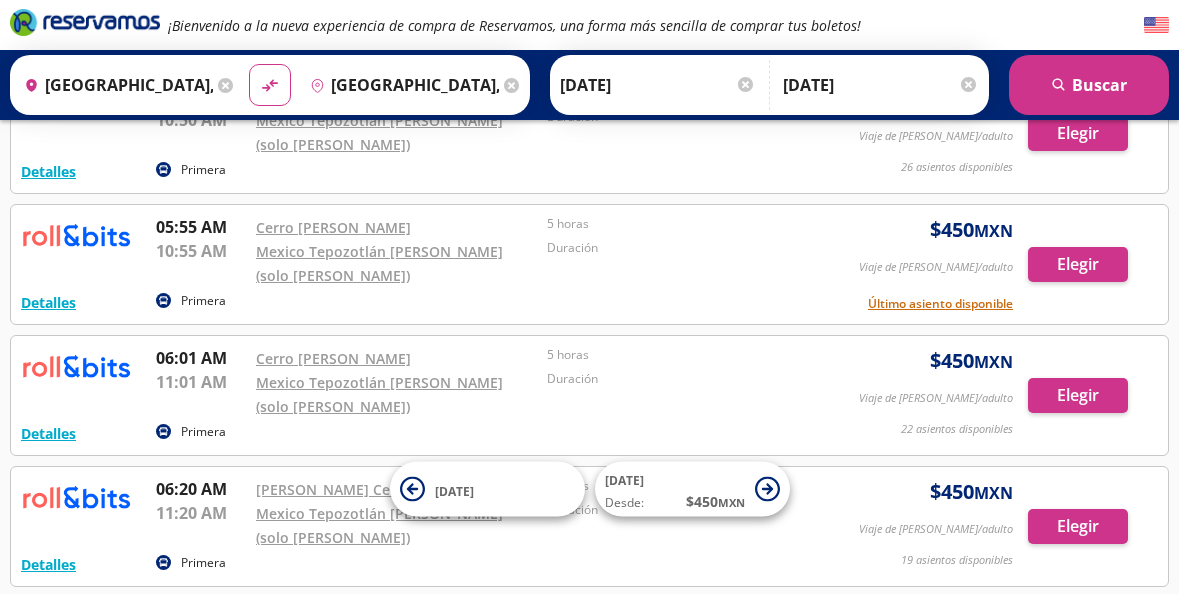scroll, scrollTop: 0, scrollLeft: 0, axis: both 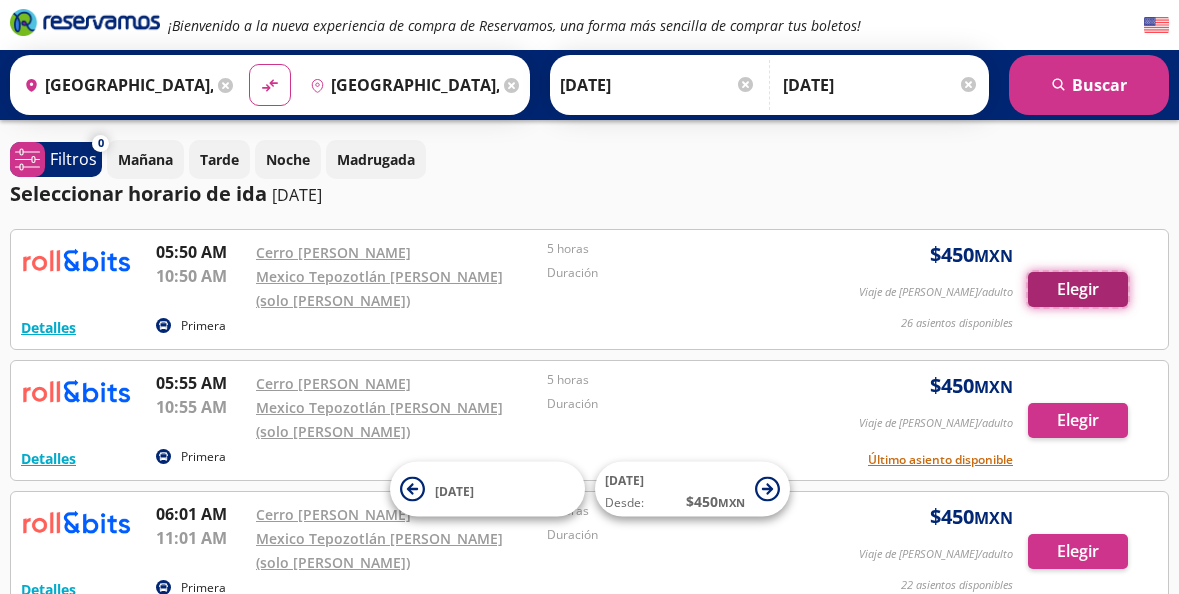 click on "Elegir" at bounding box center [1078, 289] 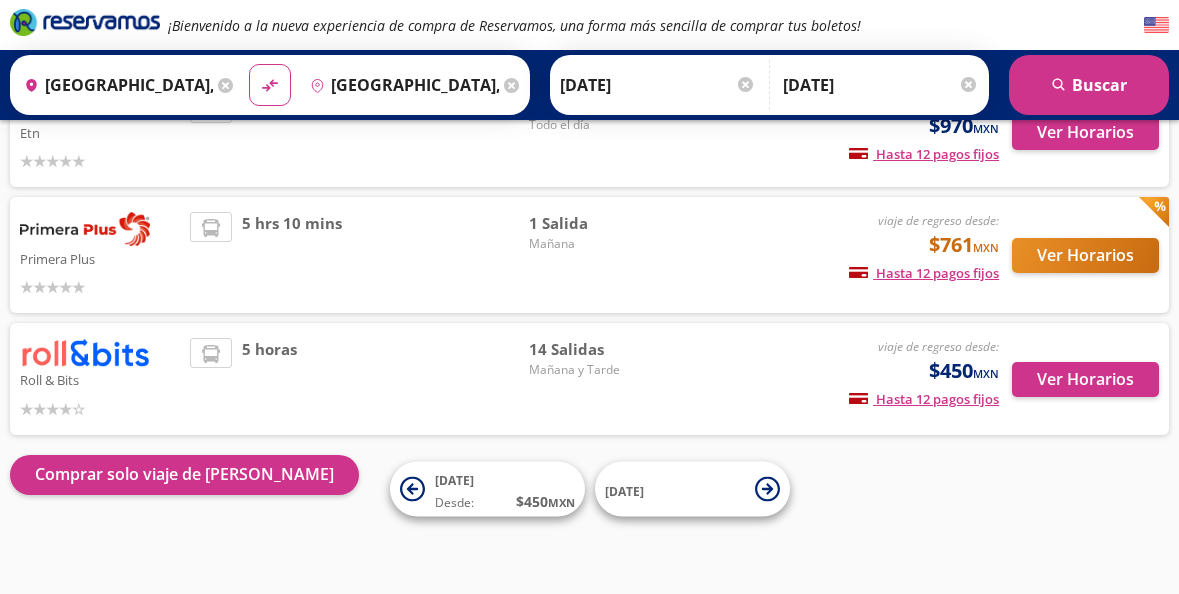 scroll, scrollTop: 187, scrollLeft: 0, axis: vertical 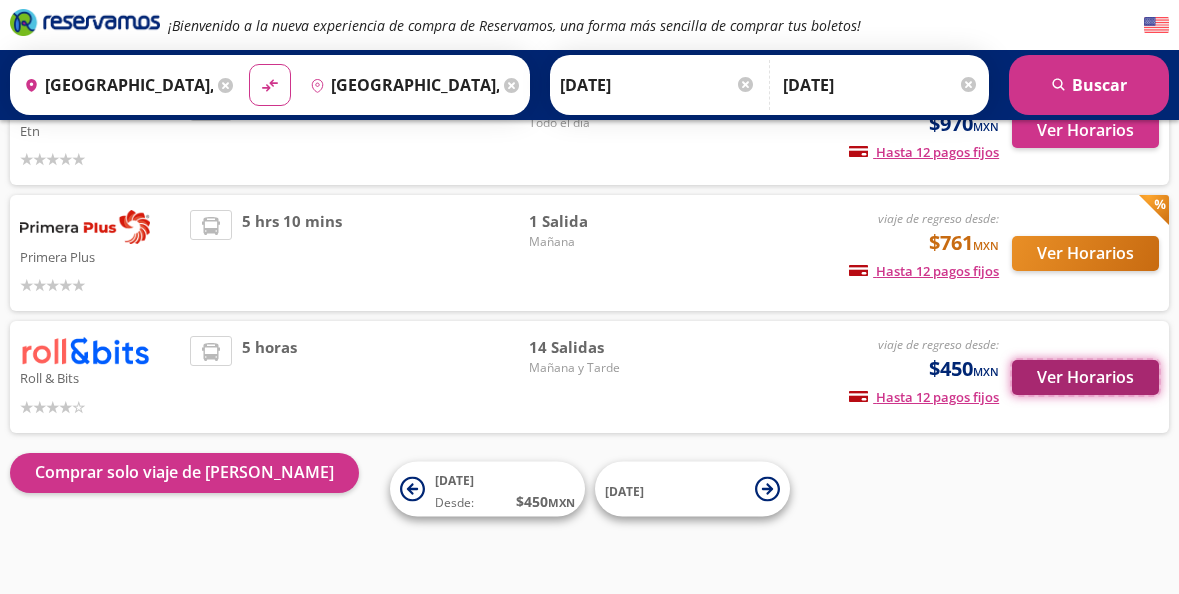 click on "Ver Horarios" at bounding box center (1085, 377) 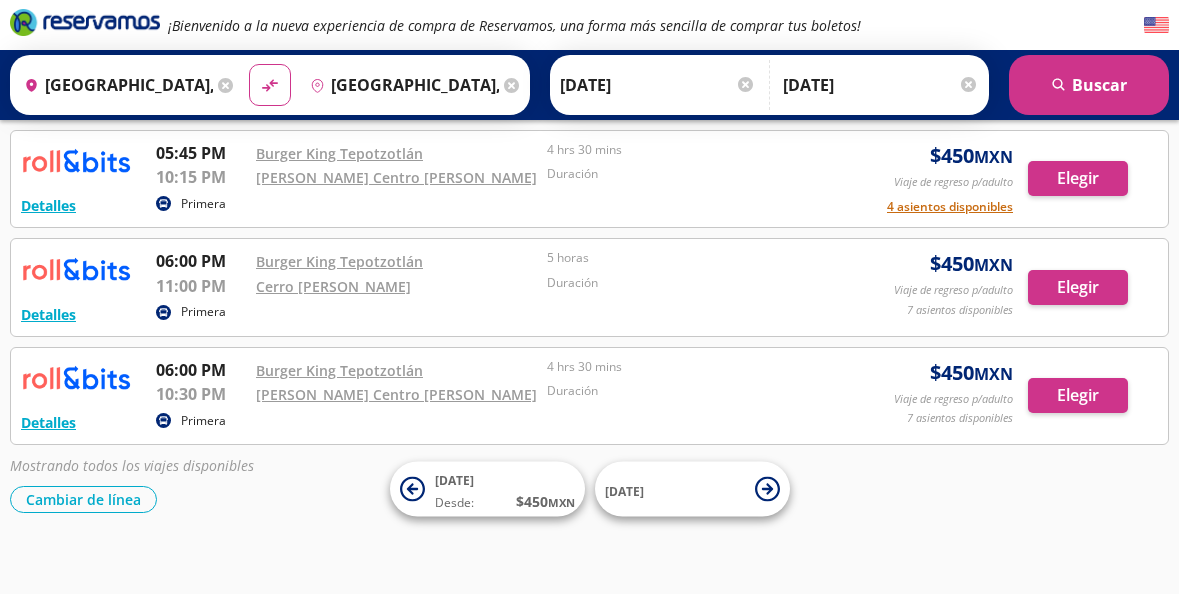 scroll, scrollTop: 1219, scrollLeft: 0, axis: vertical 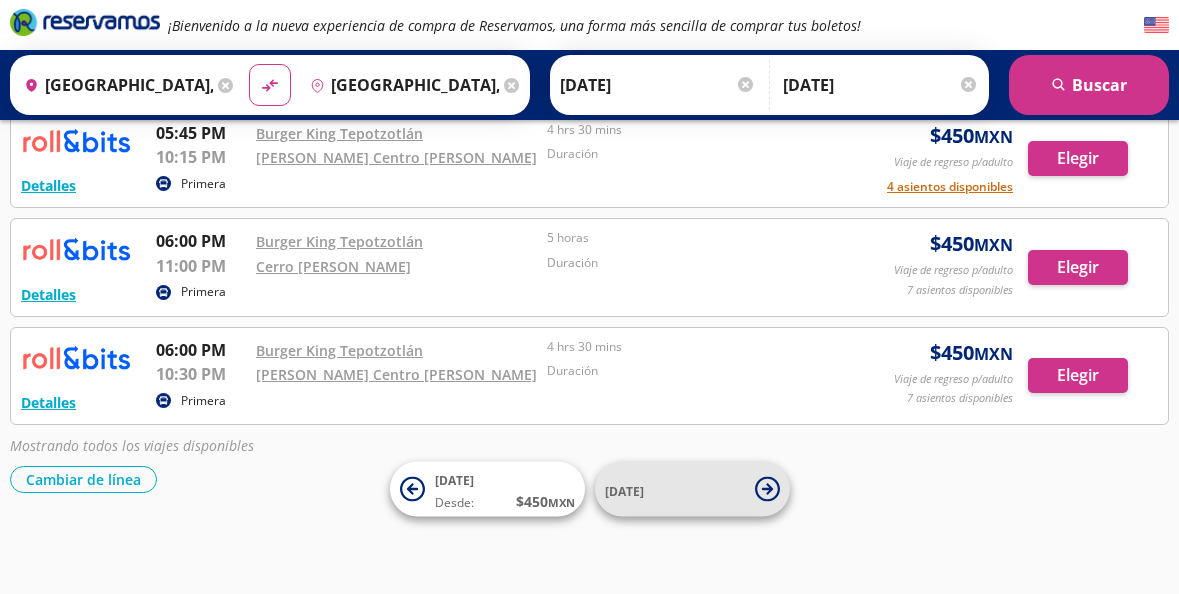 click 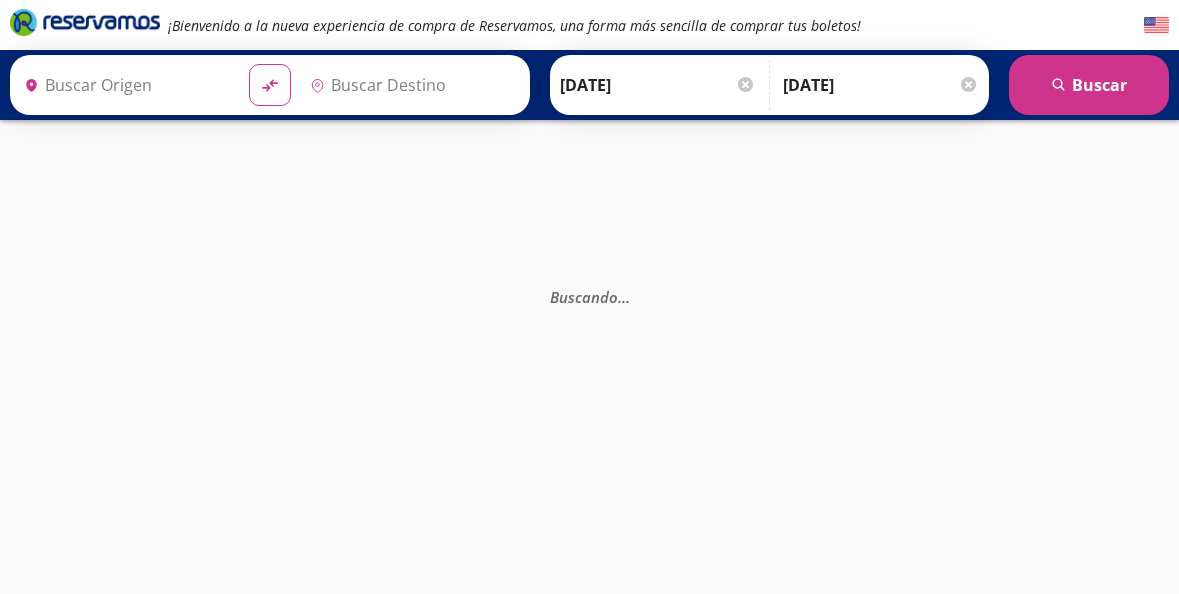 type on "[GEOGRAPHIC_DATA], [GEOGRAPHIC_DATA]" 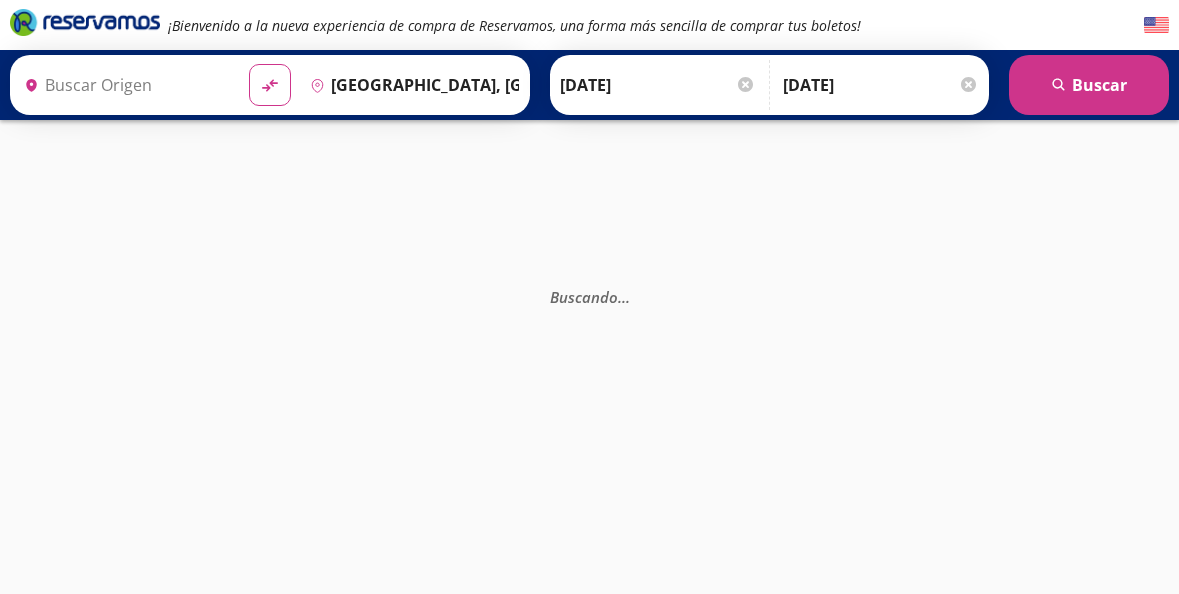 type on "[GEOGRAPHIC_DATA], [GEOGRAPHIC_DATA]" 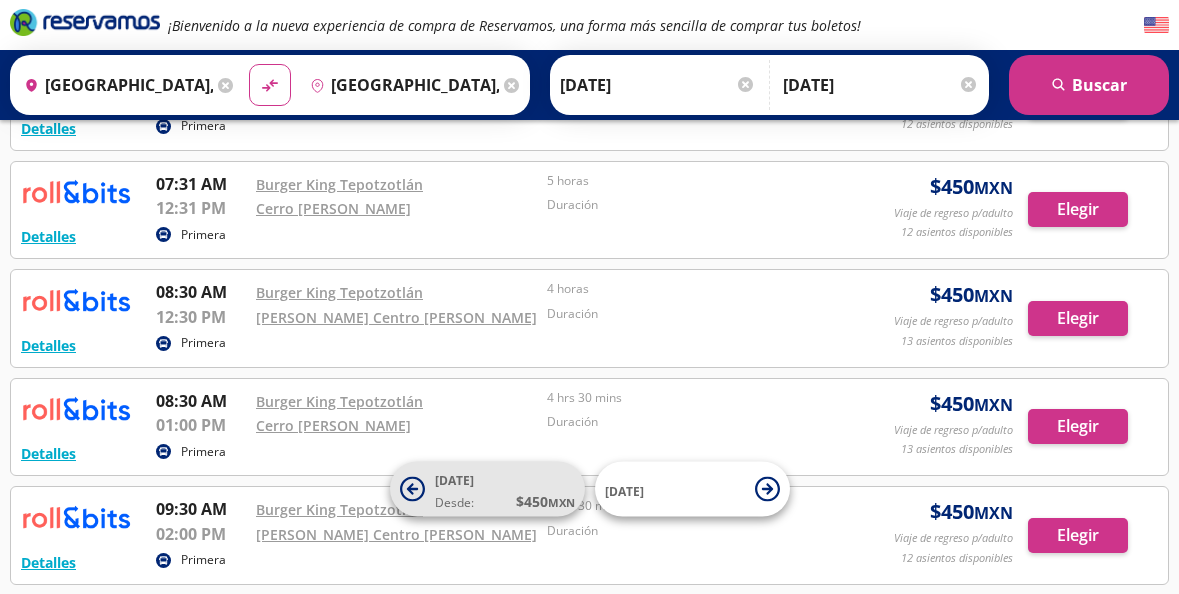 scroll, scrollTop: 0, scrollLeft: 0, axis: both 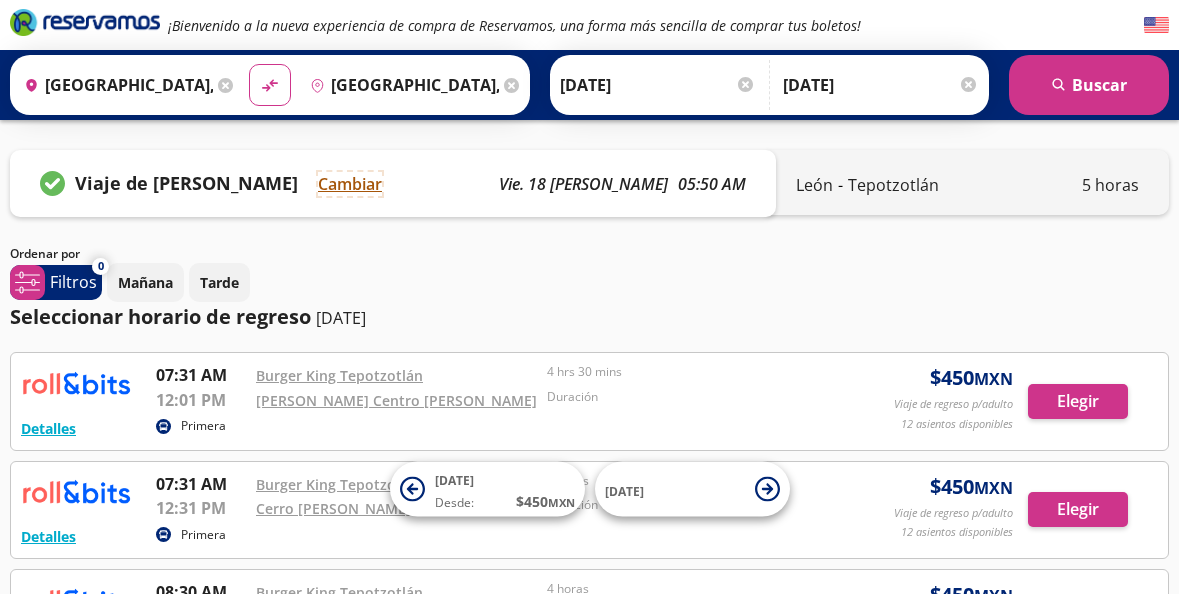 click on "Cambiar" at bounding box center (350, 184) 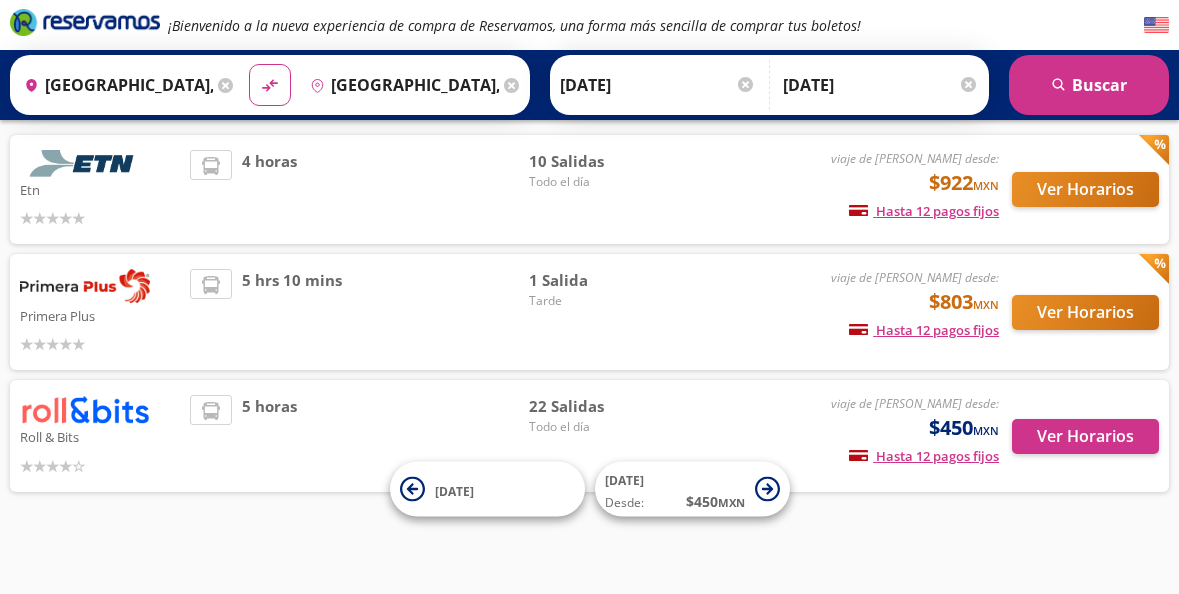 scroll, scrollTop: 138, scrollLeft: 0, axis: vertical 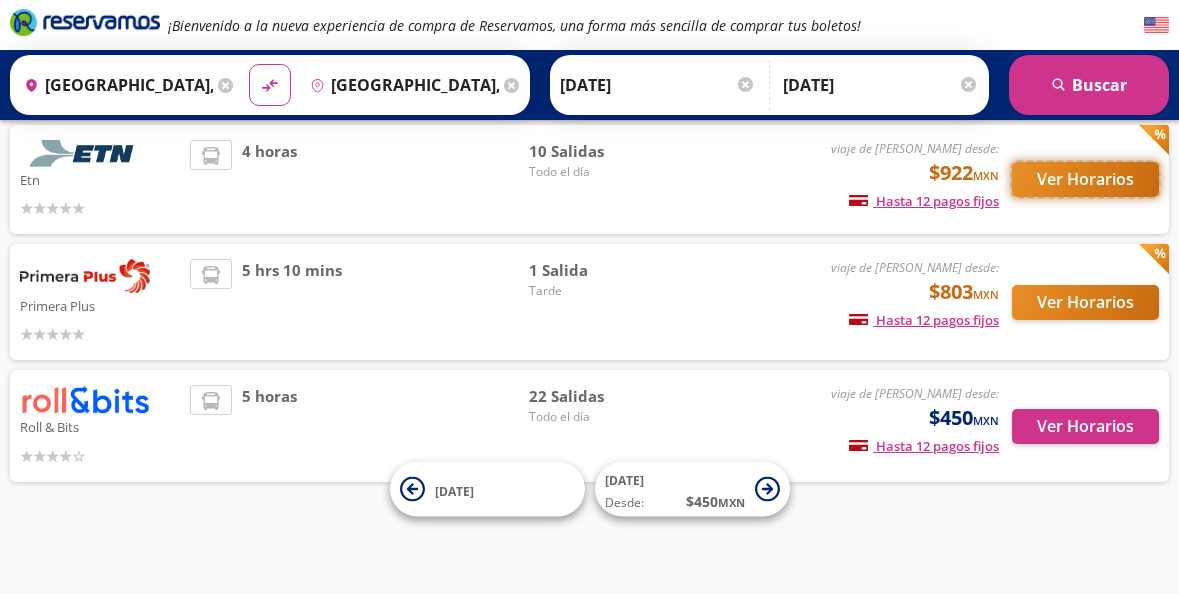 click on "Ver Horarios" at bounding box center (1085, 179) 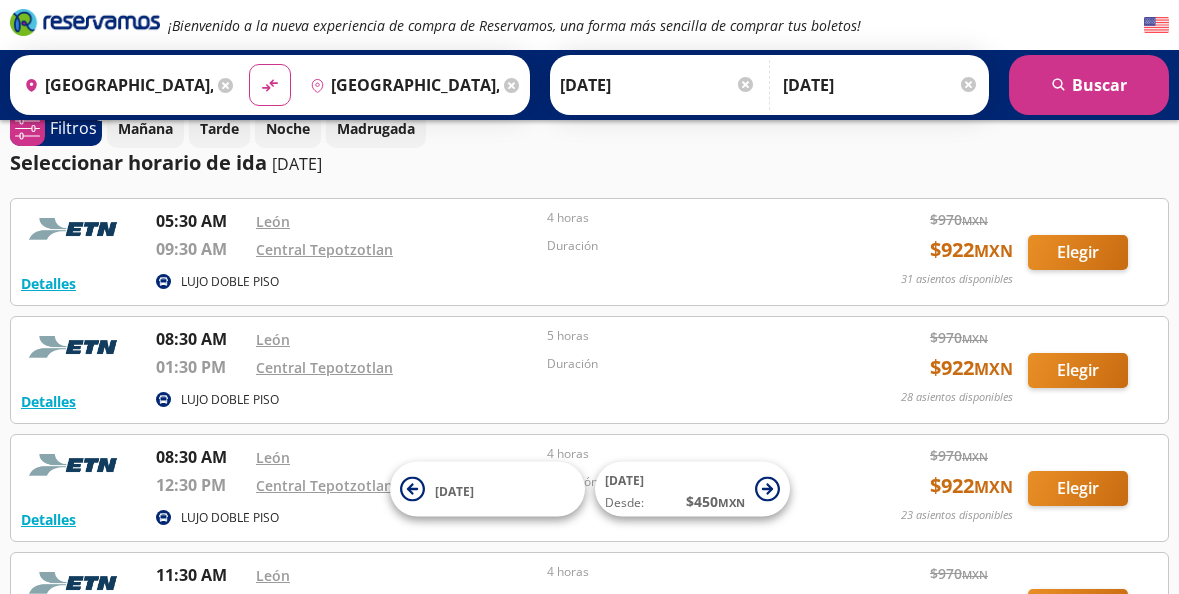 scroll, scrollTop: 0, scrollLeft: 0, axis: both 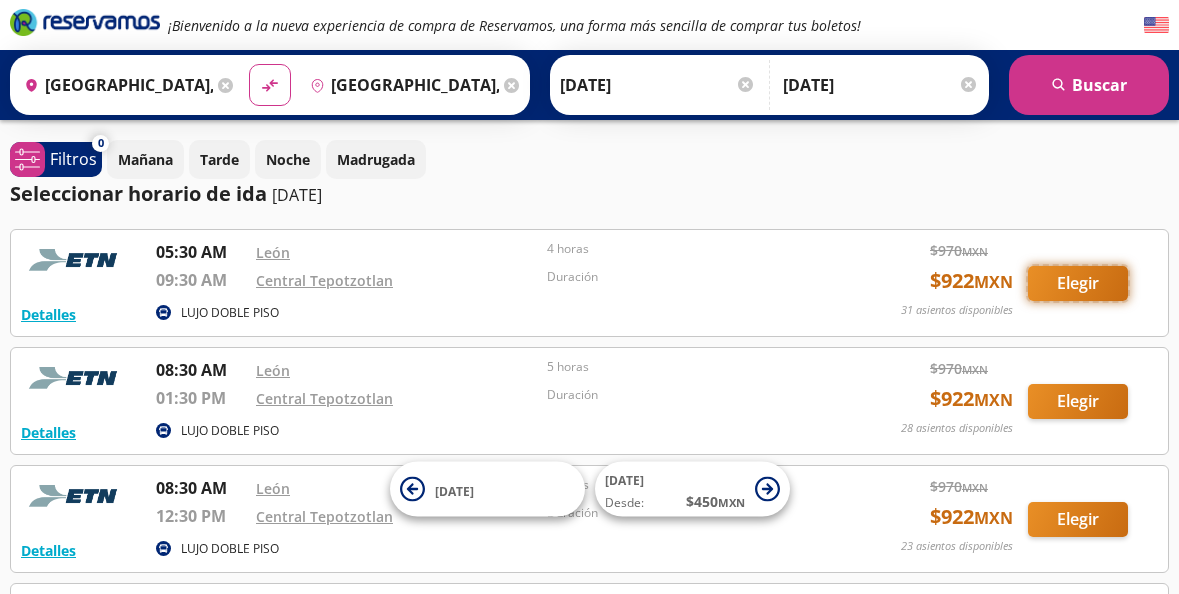 click on "Elegir" at bounding box center [1078, 283] 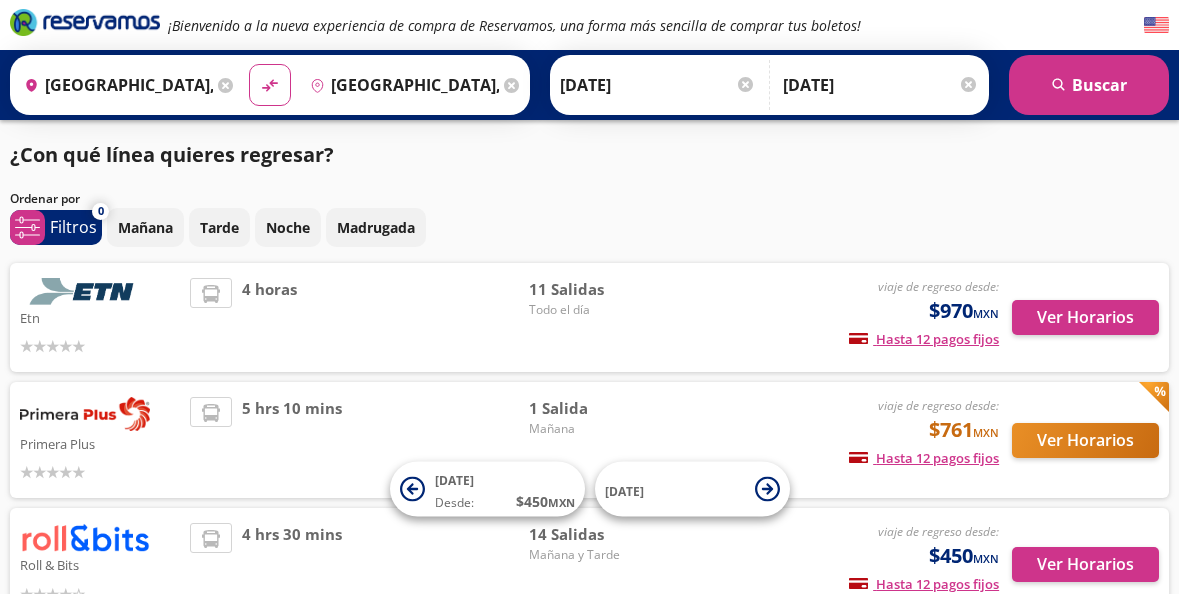 click on "[DATE]" at bounding box center [881, 85] 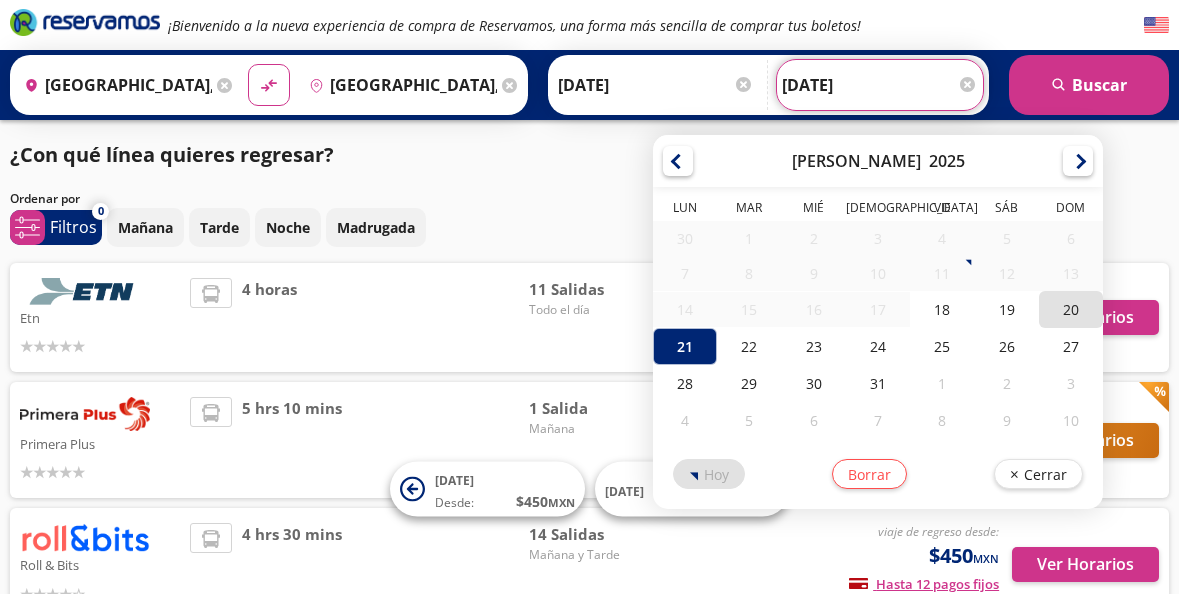 click on "20" at bounding box center [1071, 309] 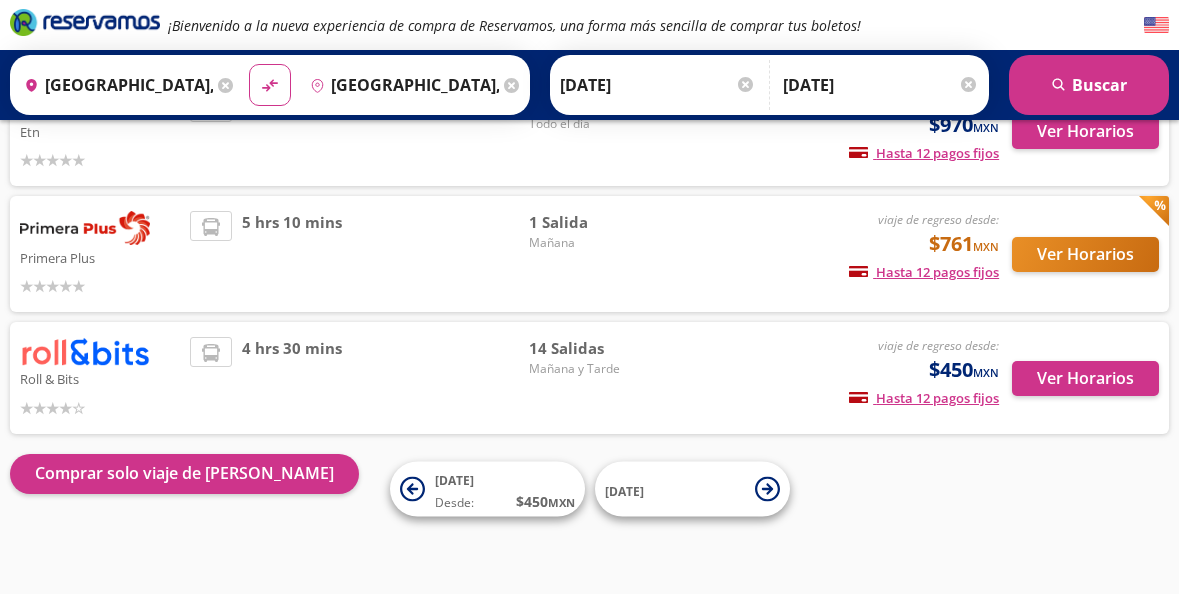 scroll, scrollTop: 187, scrollLeft: 0, axis: vertical 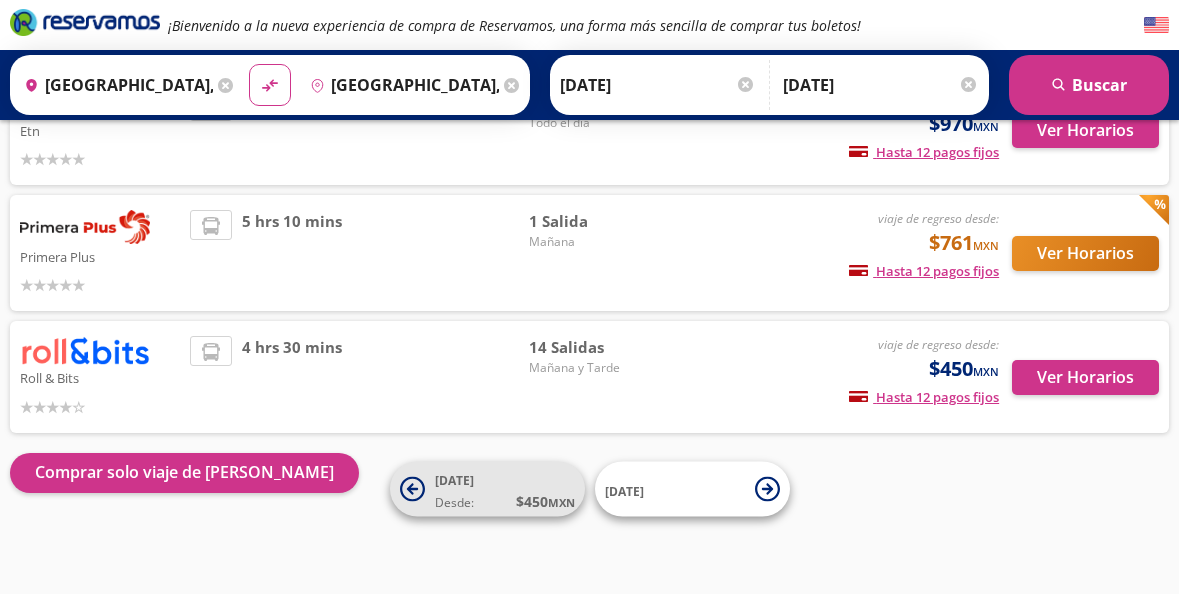 click on "$ 450  MXN" at bounding box center [545, 501] 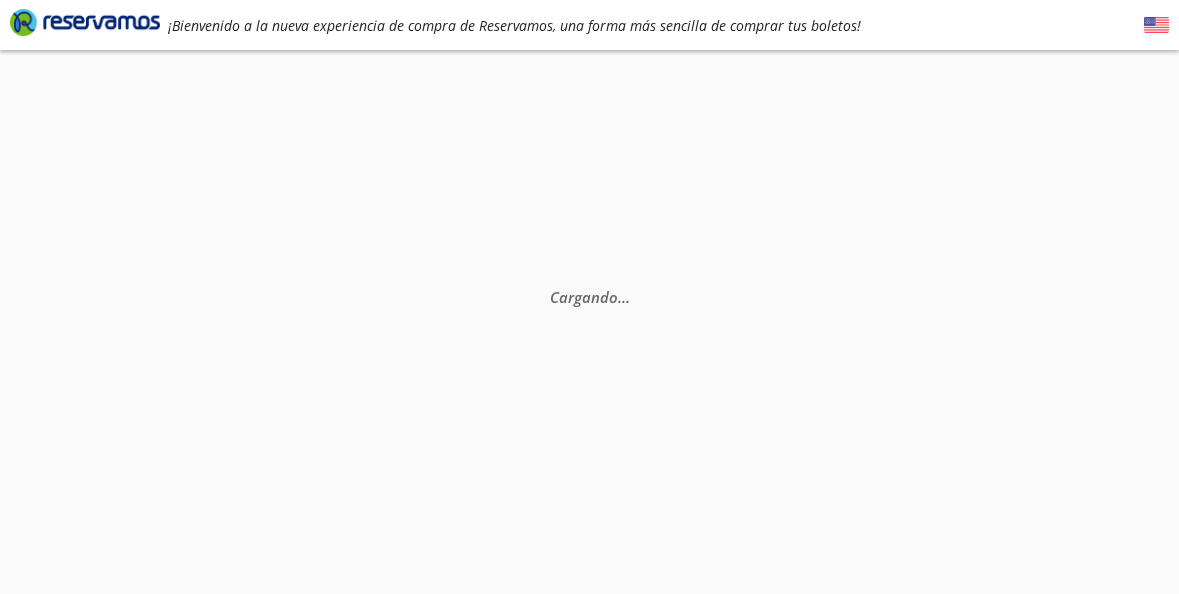 scroll, scrollTop: 0, scrollLeft: 0, axis: both 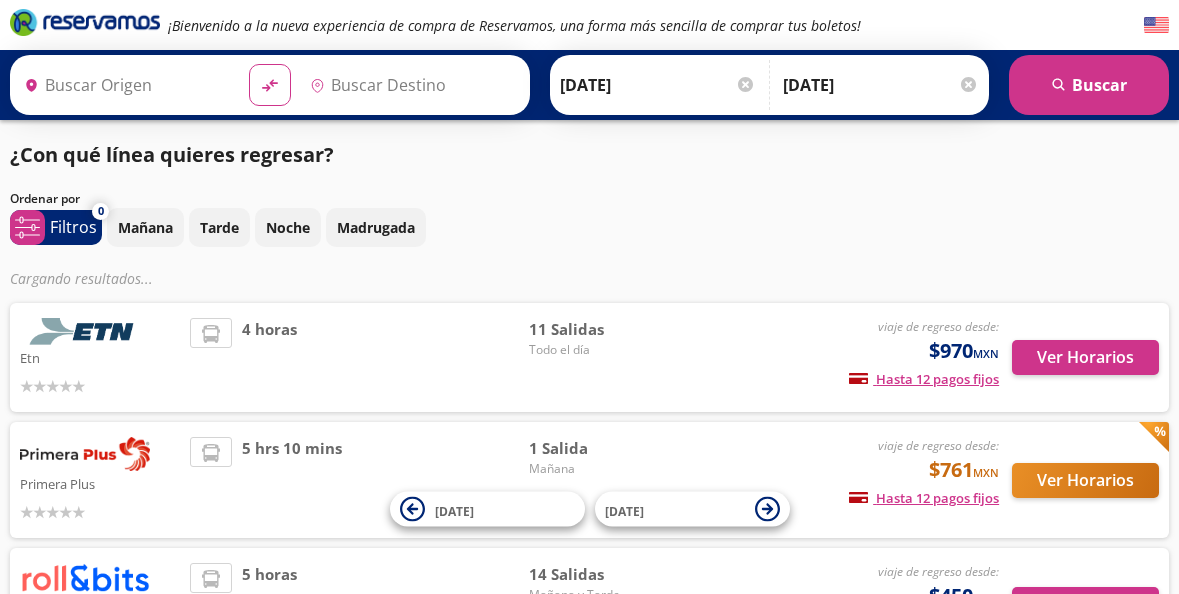 type on "[GEOGRAPHIC_DATA], [GEOGRAPHIC_DATA]" 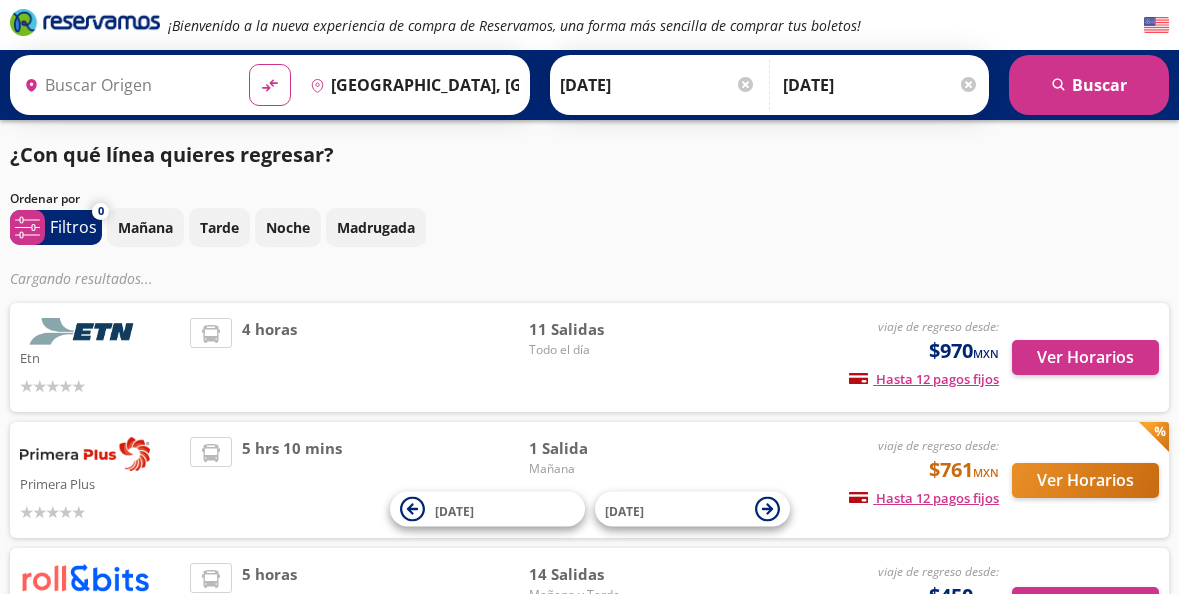 type on "[GEOGRAPHIC_DATA], [GEOGRAPHIC_DATA]" 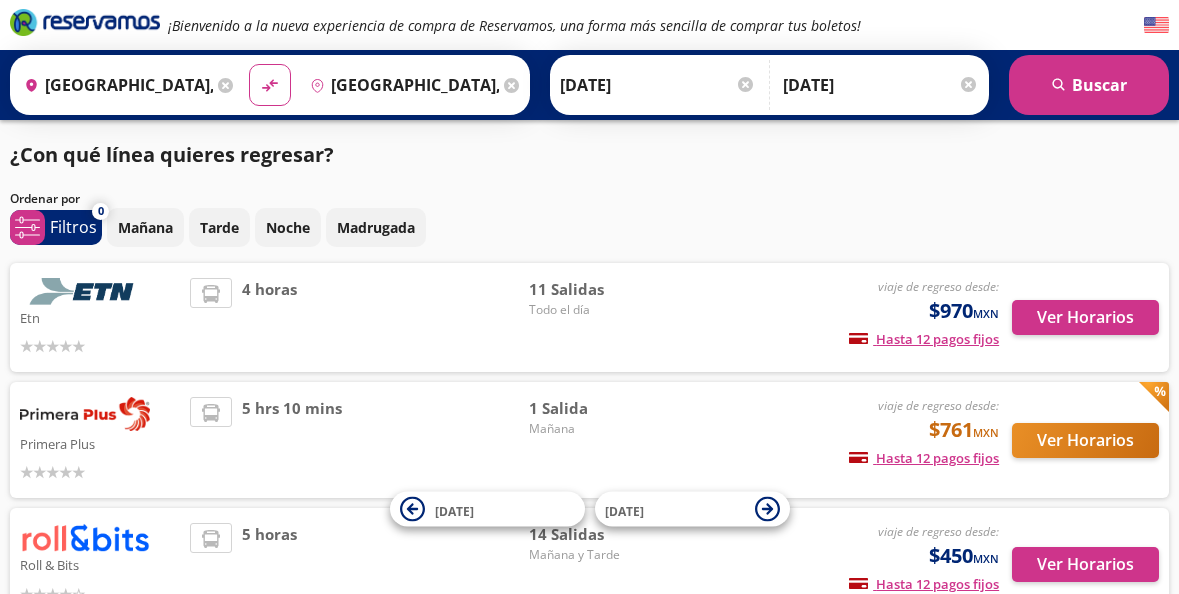 click on "[DATE]" at bounding box center [658, 85] 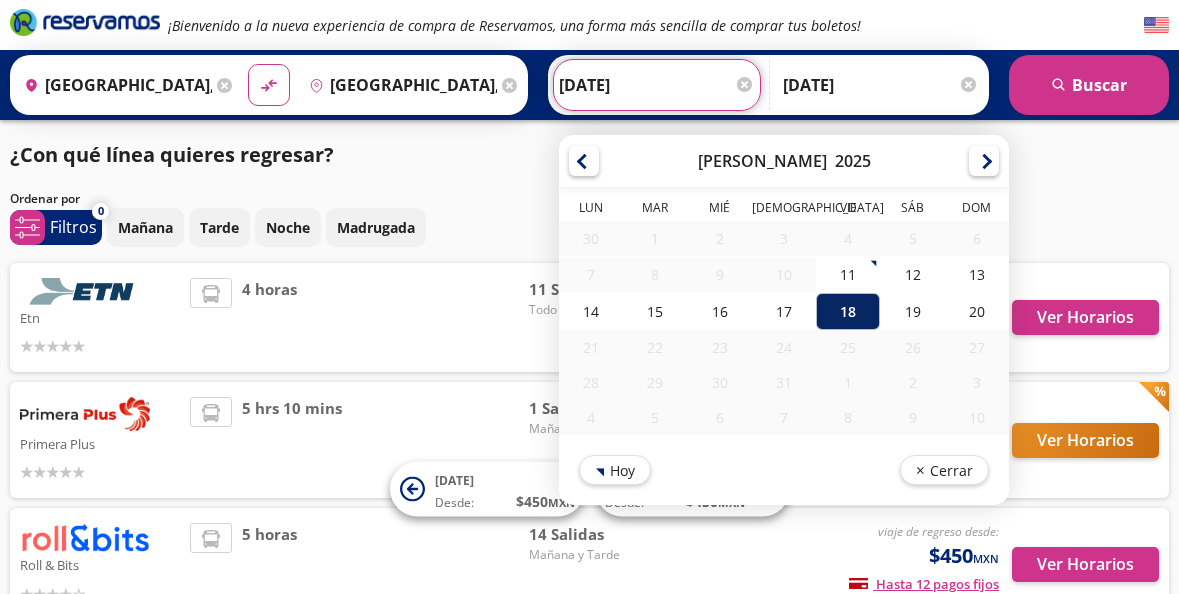 click on "18" at bounding box center (848, 311) 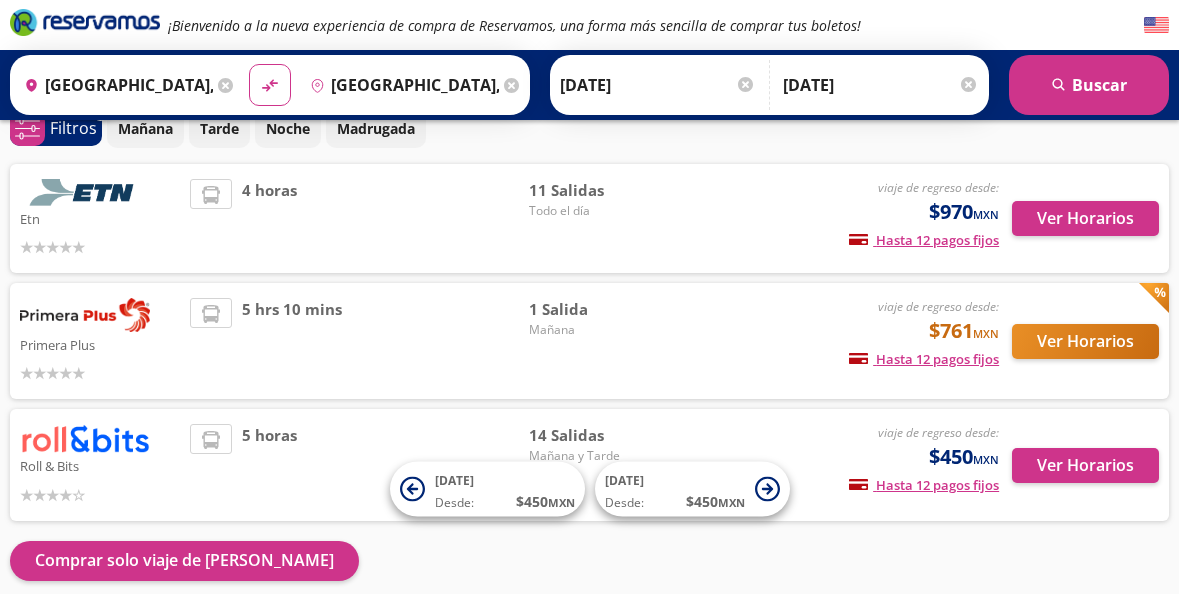 scroll, scrollTop: 100, scrollLeft: 0, axis: vertical 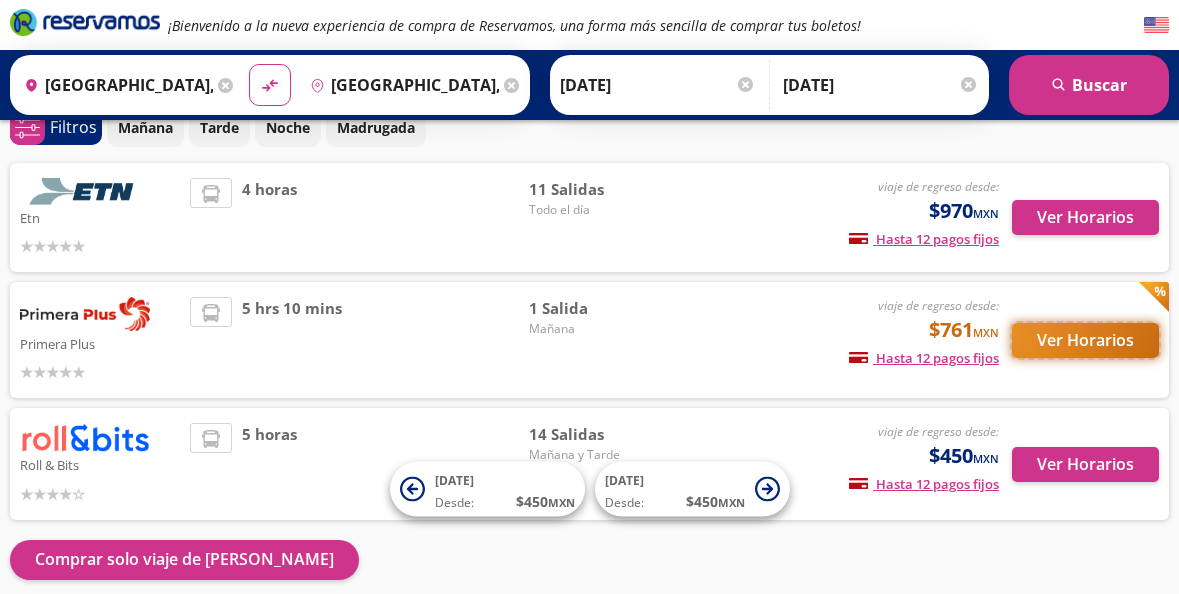 click on "Ver Horarios" at bounding box center [1085, 340] 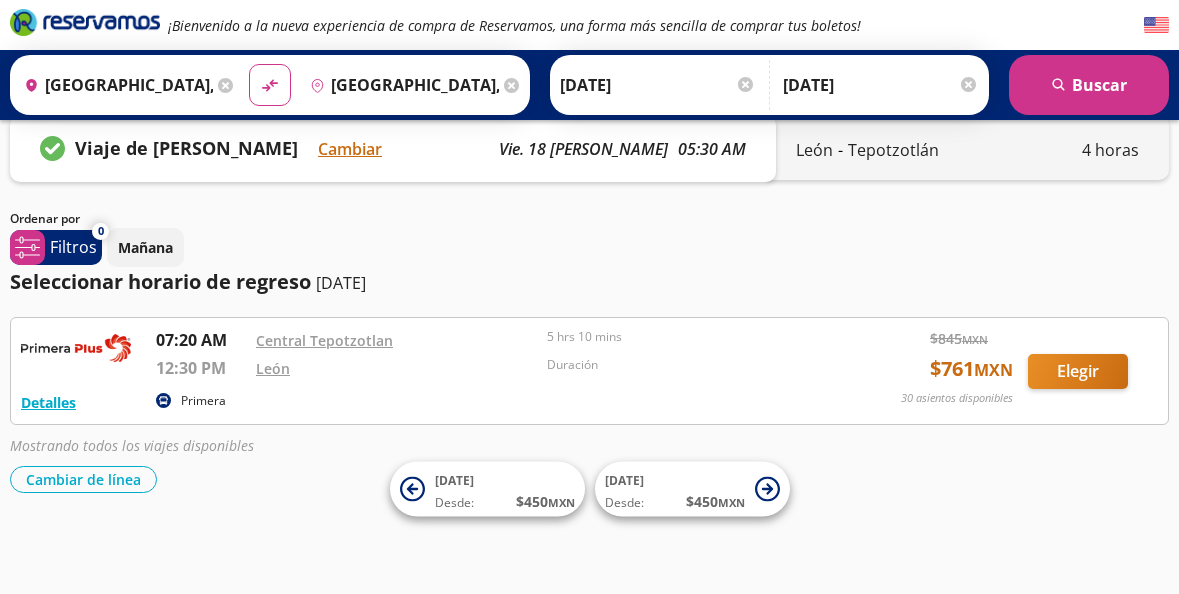 scroll, scrollTop: 0, scrollLeft: 0, axis: both 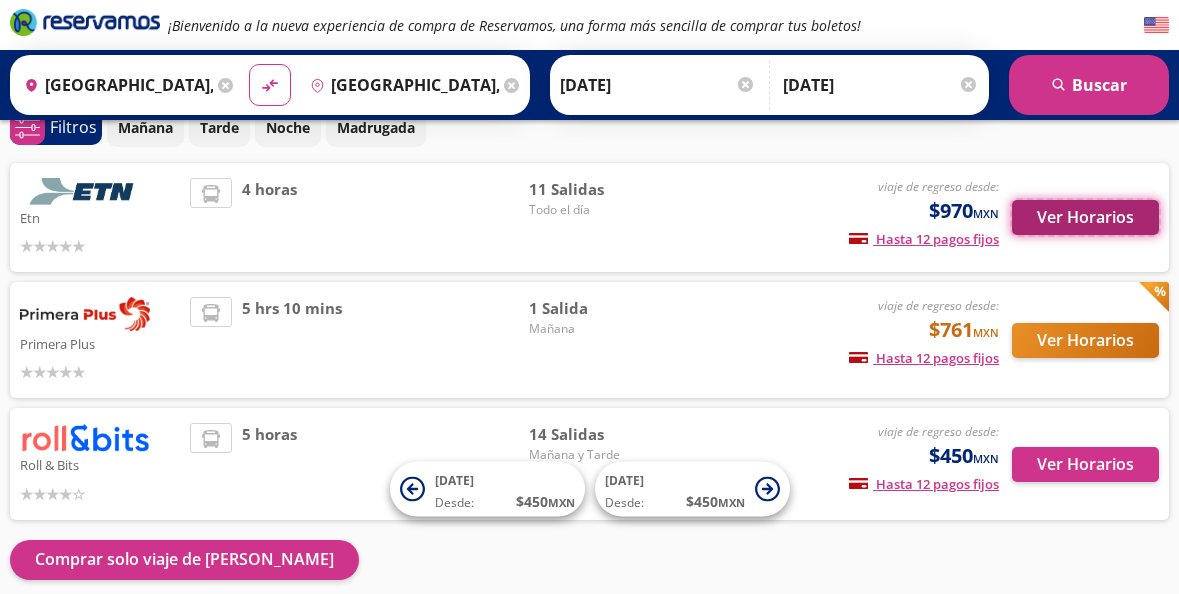 click on "Ver Horarios" at bounding box center [1085, 217] 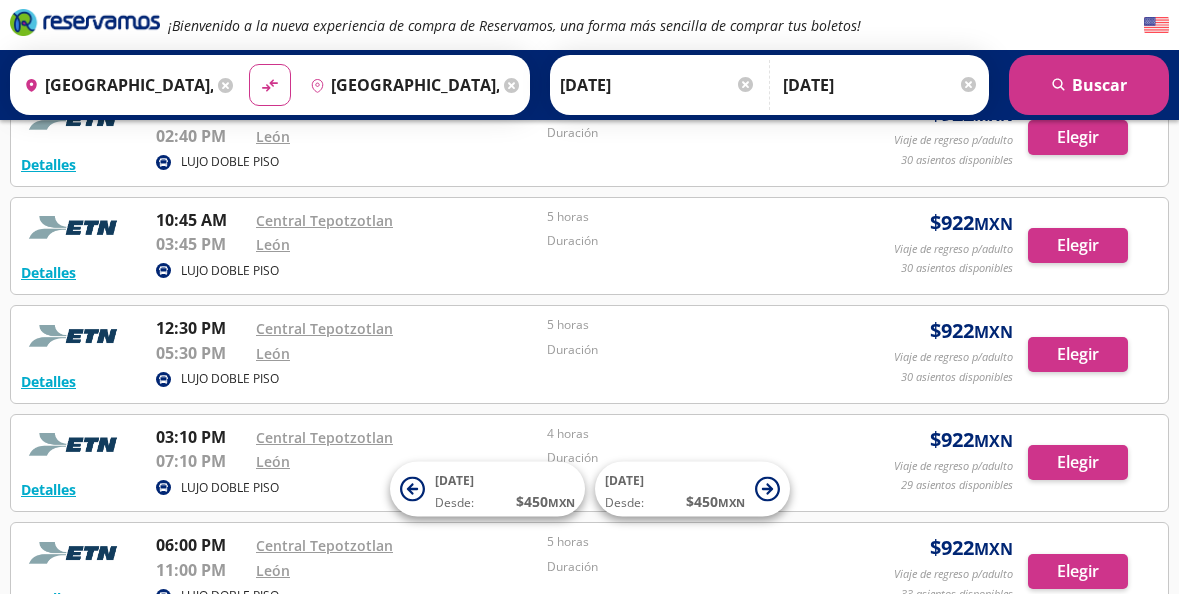scroll, scrollTop: 511, scrollLeft: 0, axis: vertical 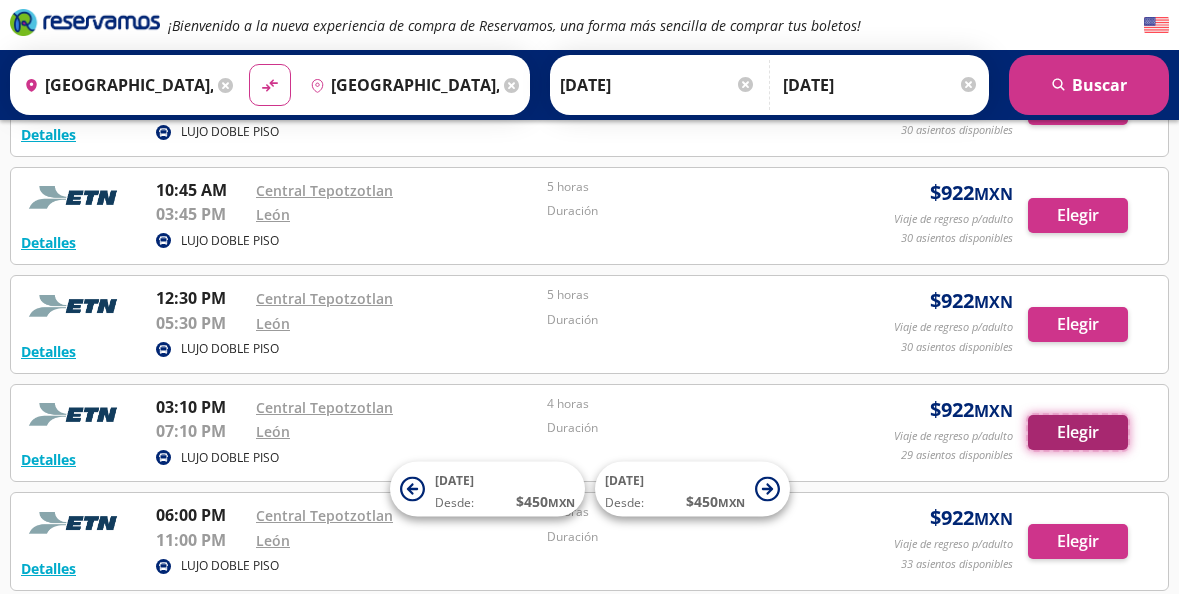 click on "Elegir" at bounding box center [1078, 432] 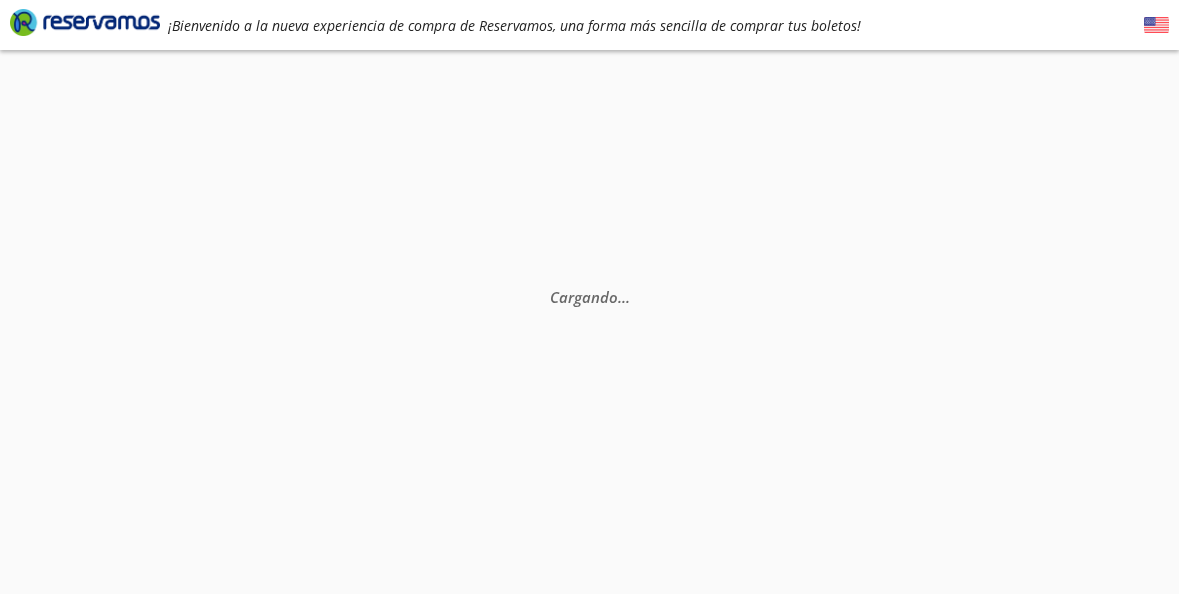 scroll, scrollTop: 0, scrollLeft: 0, axis: both 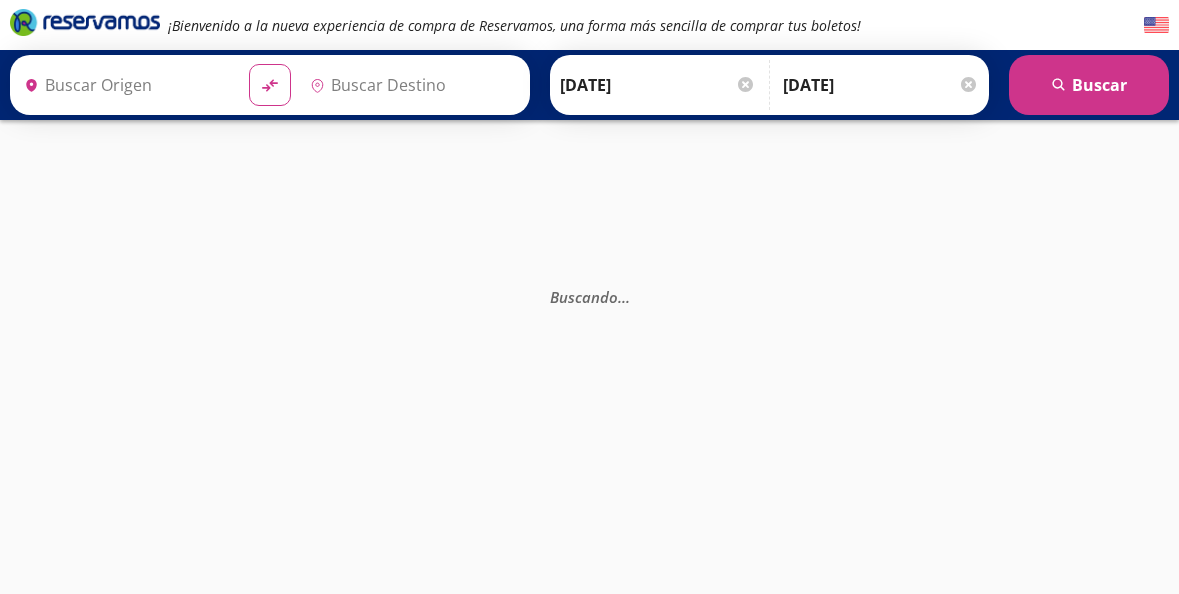 type on "[GEOGRAPHIC_DATA], [GEOGRAPHIC_DATA]" 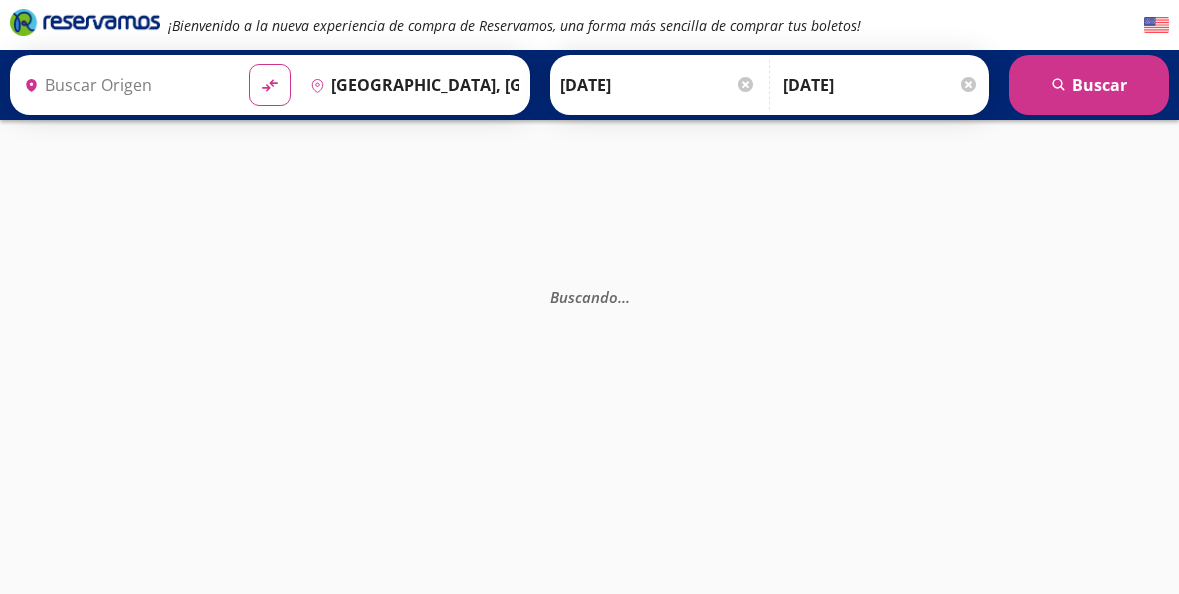 type on "[GEOGRAPHIC_DATA], [GEOGRAPHIC_DATA]" 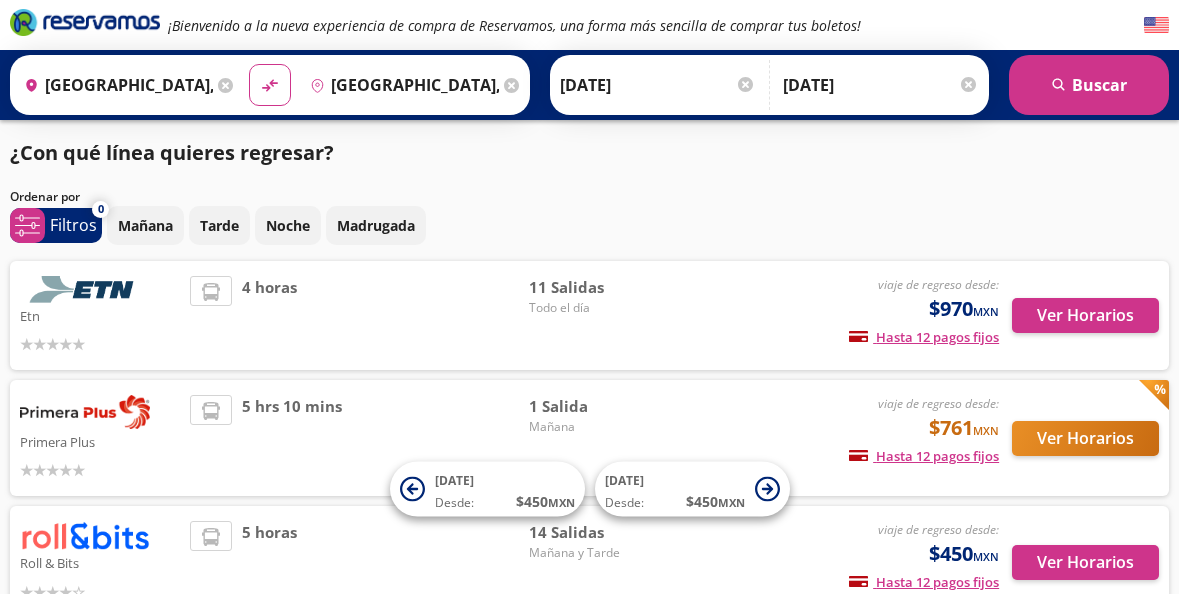 scroll, scrollTop: 0, scrollLeft: 0, axis: both 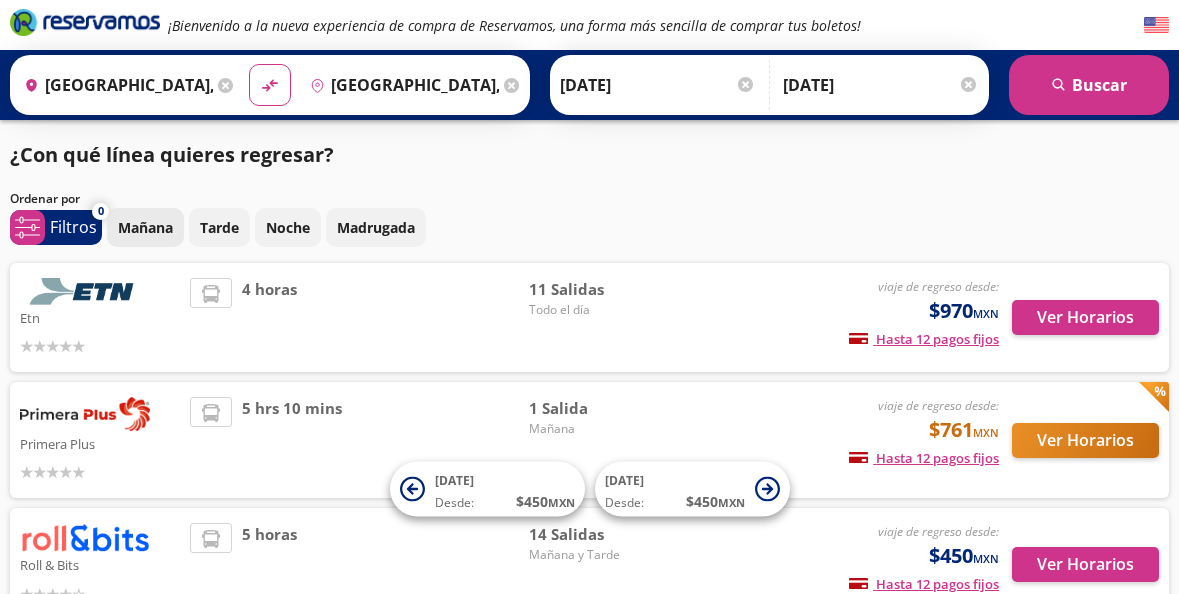 click on "Mañana" at bounding box center (145, 227) 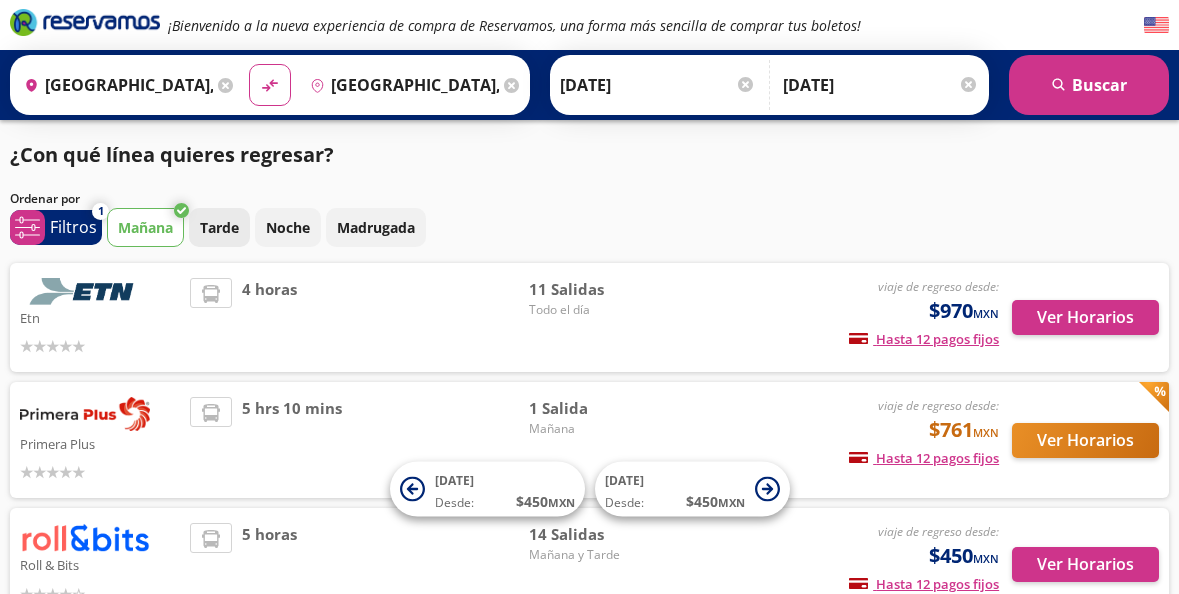 click on "Tarde" at bounding box center (219, 227) 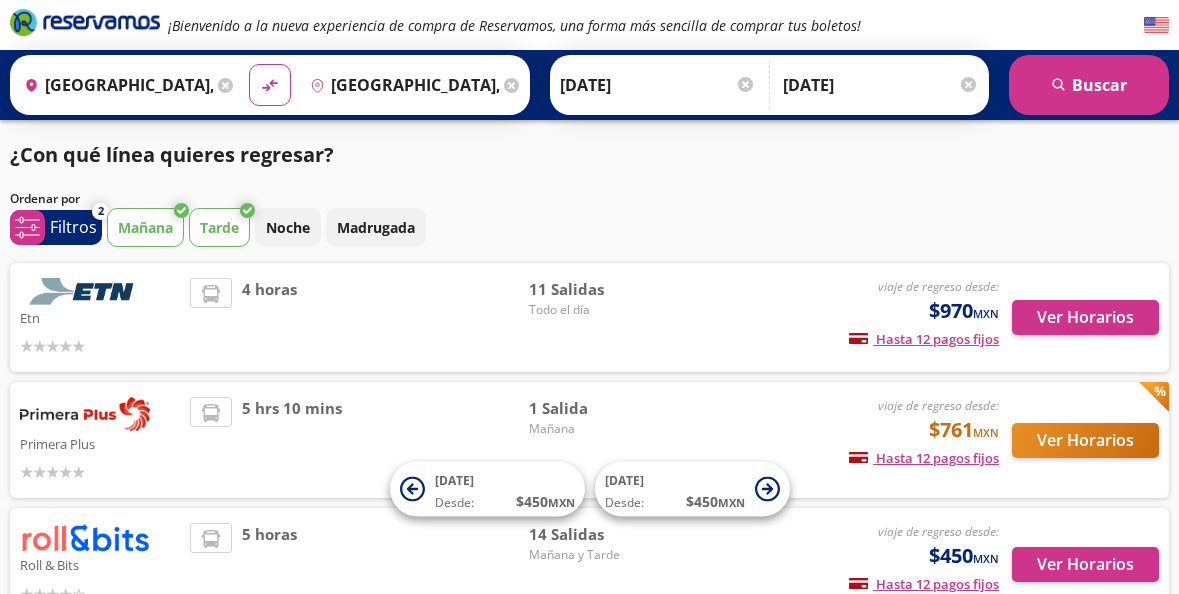 click on "Mañana" at bounding box center (145, 227) 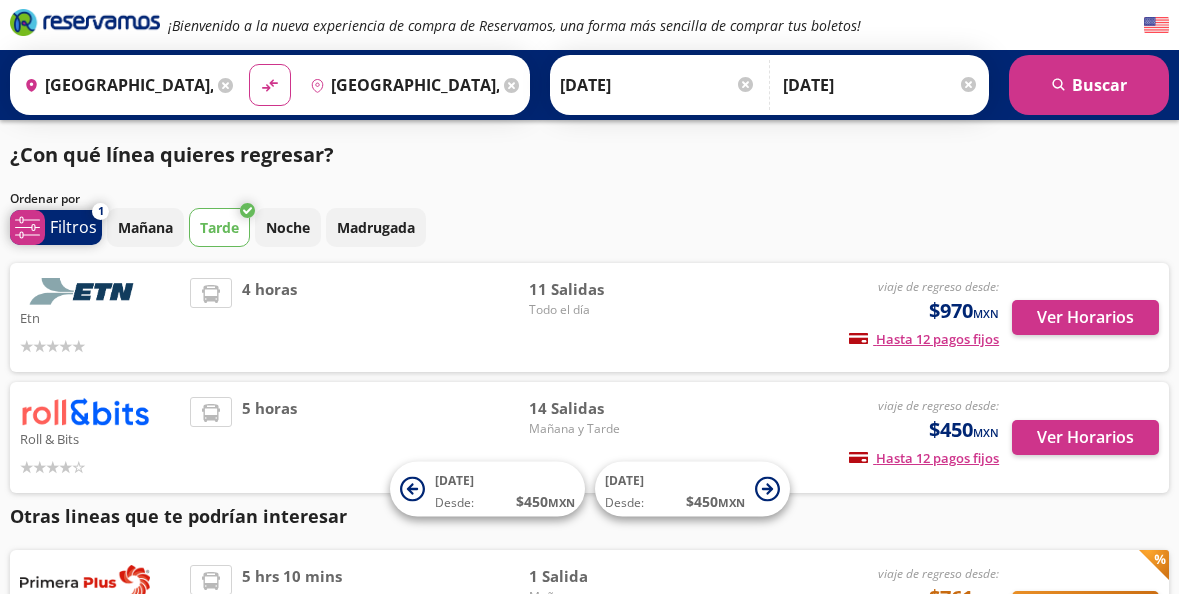 click on "Filtros" at bounding box center [73, 227] 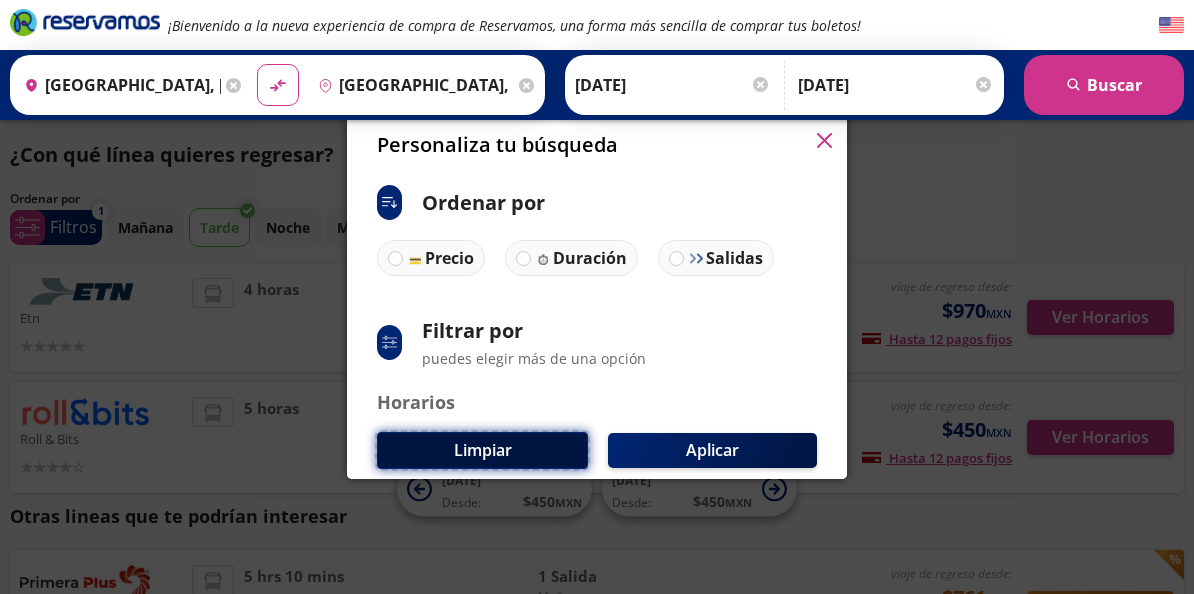 click on "Limpiar" at bounding box center (482, 450) 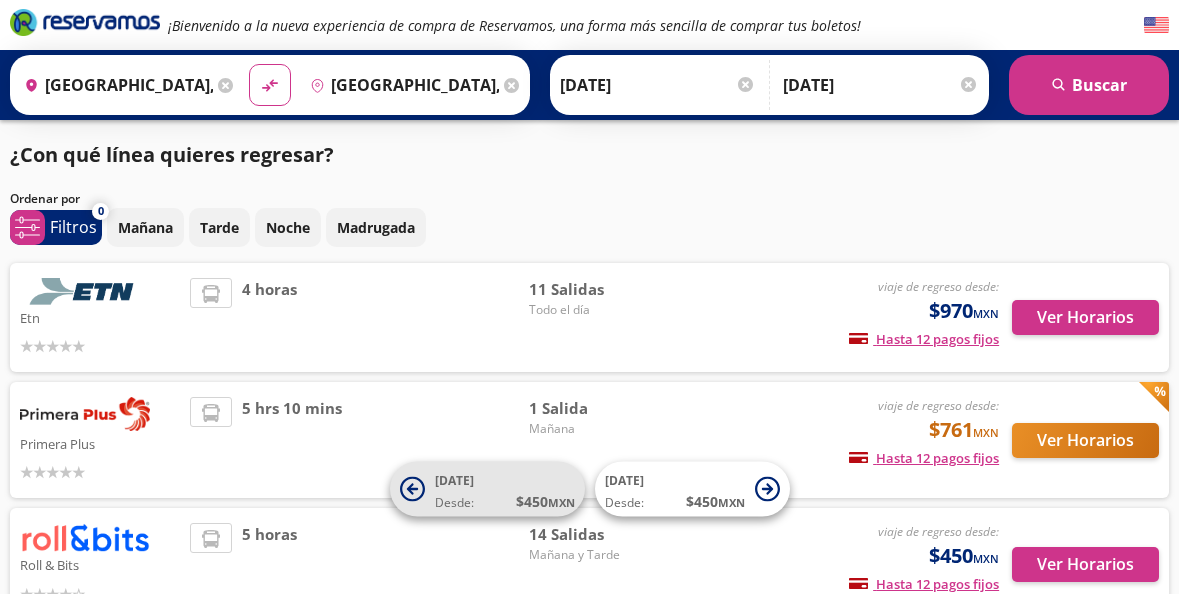 click on "[DATE] Desde: $ 450  MXN" at bounding box center [505, 489] 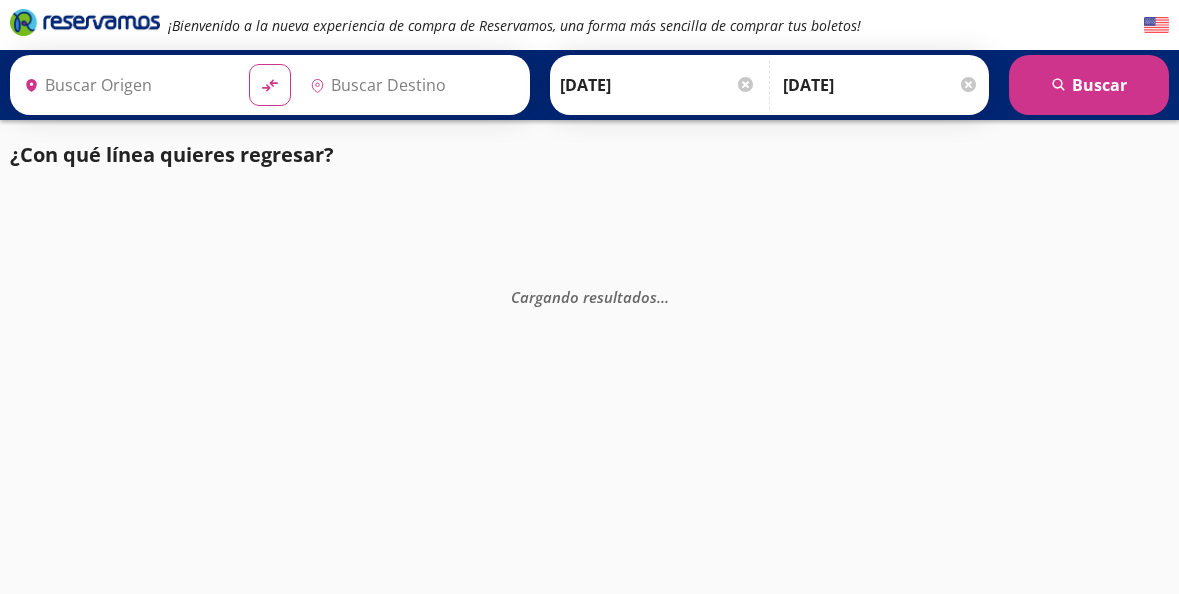 type on "[GEOGRAPHIC_DATA], [GEOGRAPHIC_DATA]" 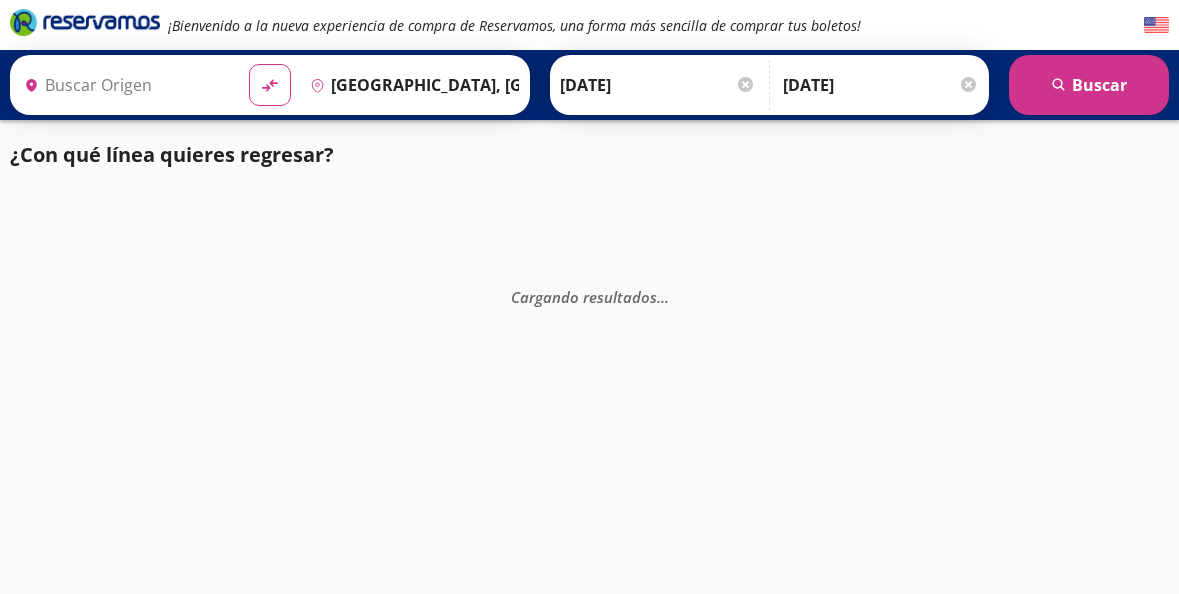 type on "[GEOGRAPHIC_DATA], [GEOGRAPHIC_DATA]" 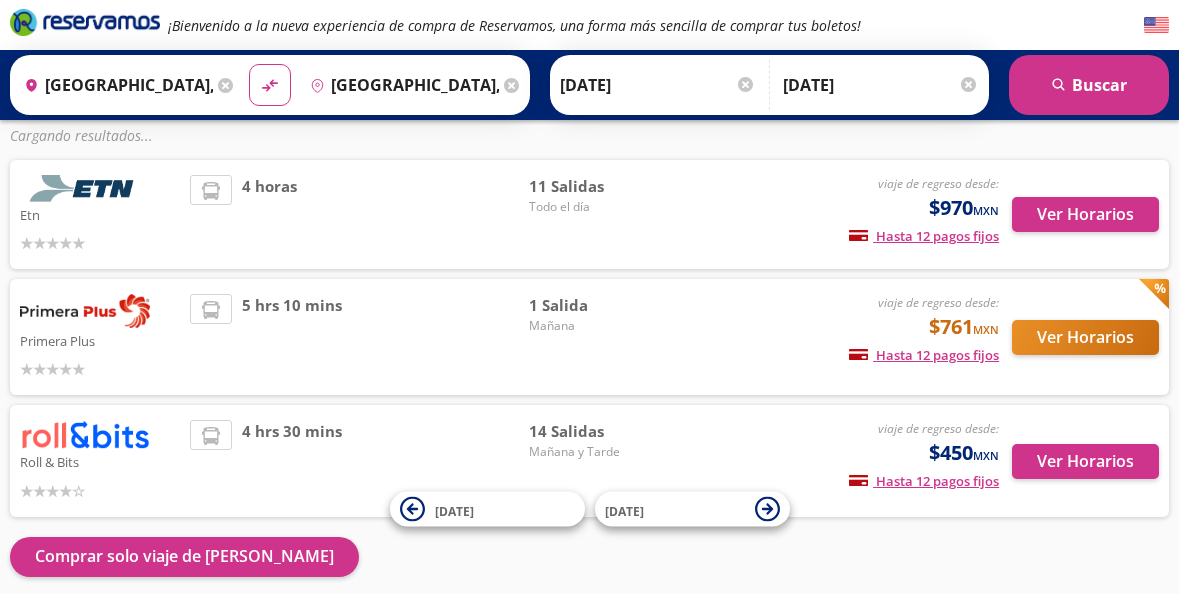 scroll, scrollTop: 27, scrollLeft: 0, axis: vertical 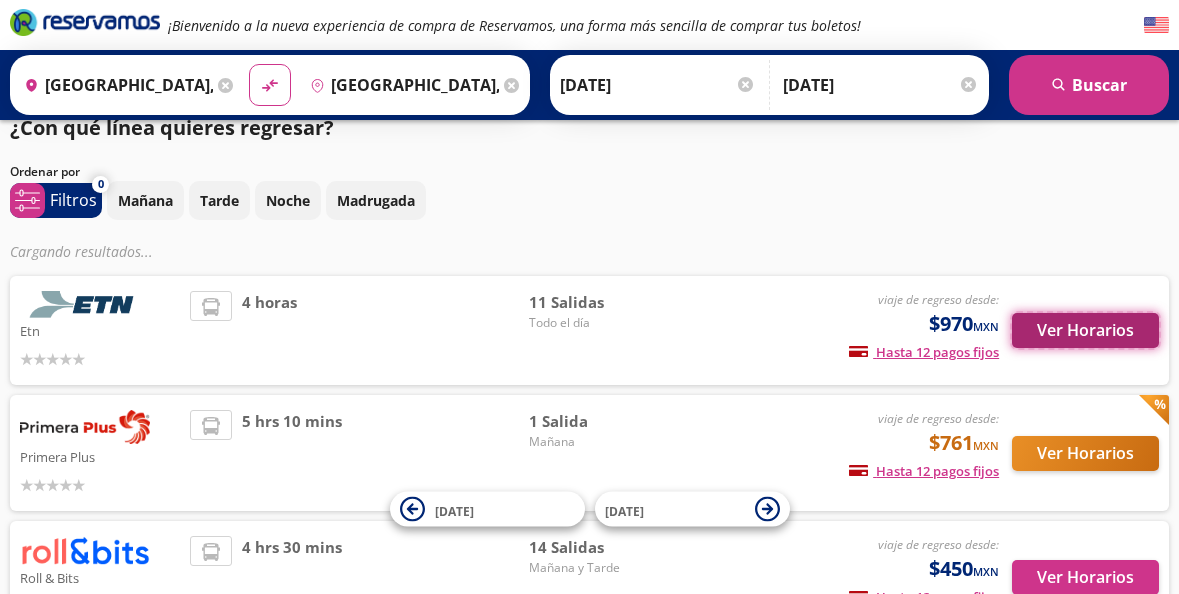 click on "Ver Horarios" at bounding box center (1085, 330) 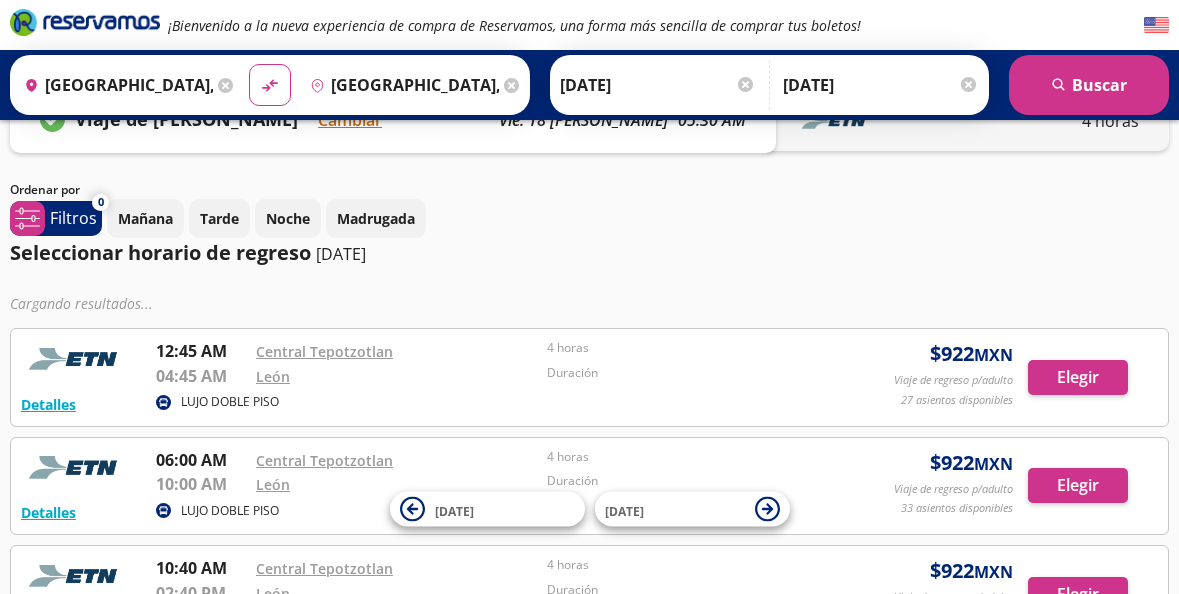 scroll, scrollTop: 100, scrollLeft: 0, axis: vertical 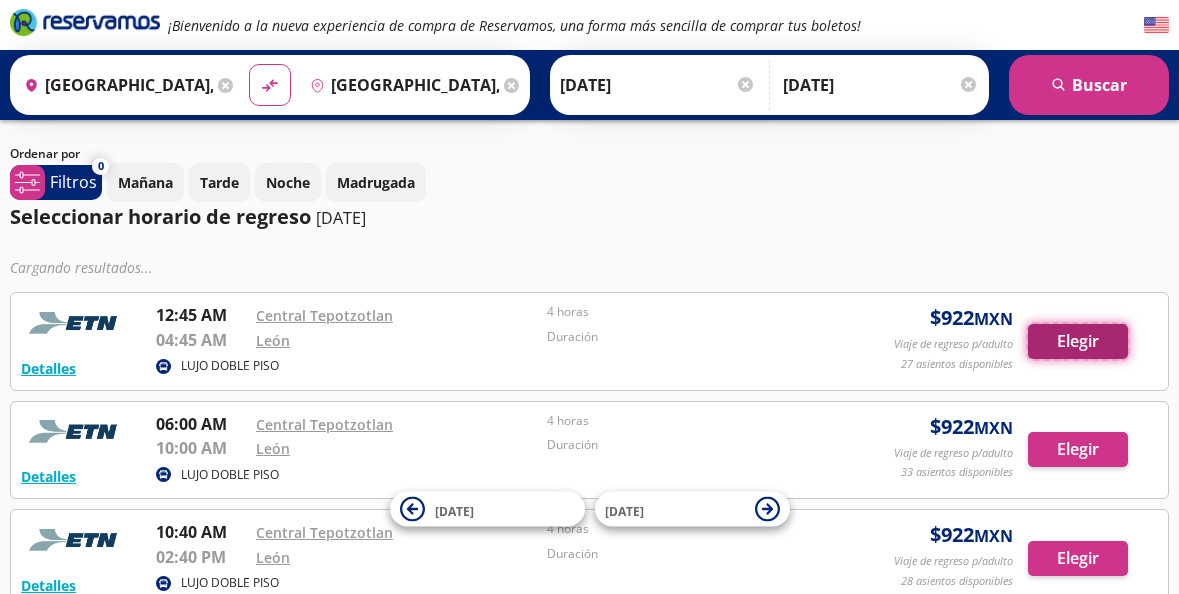 click on "Elegir" at bounding box center [1078, 341] 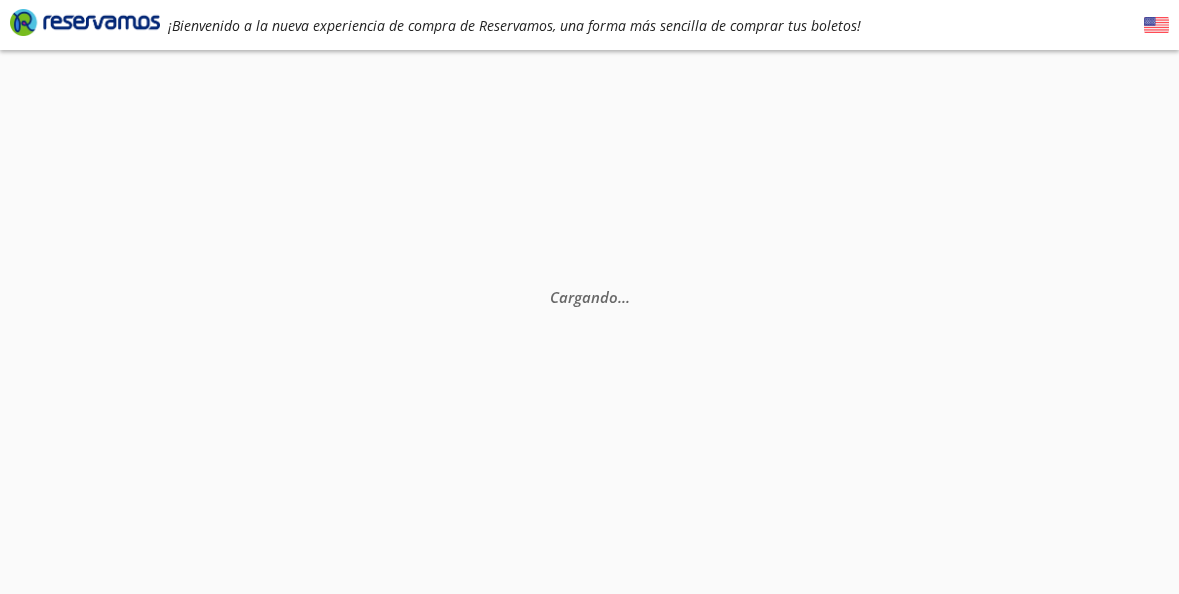scroll, scrollTop: 0, scrollLeft: 0, axis: both 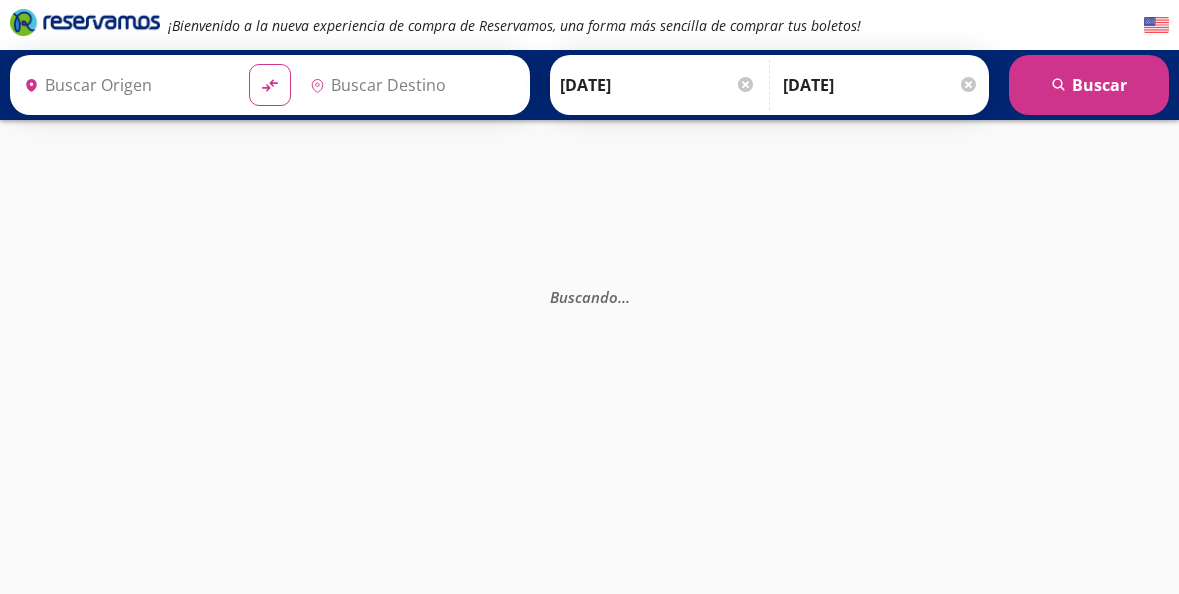 type on "[GEOGRAPHIC_DATA], [GEOGRAPHIC_DATA]" 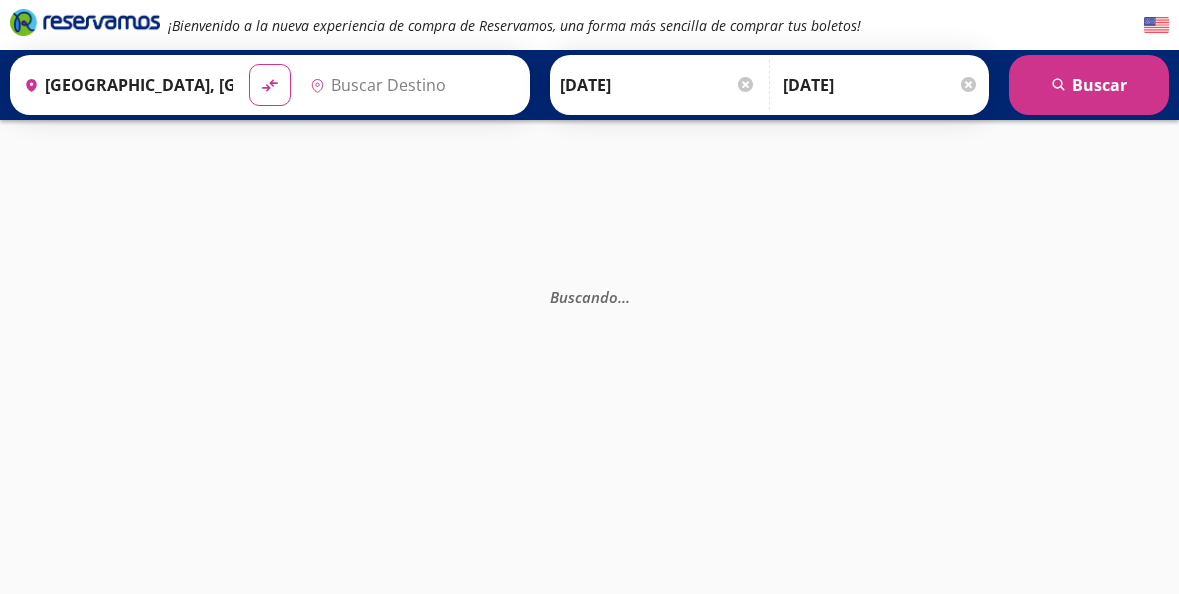 type on "[GEOGRAPHIC_DATA], [GEOGRAPHIC_DATA]" 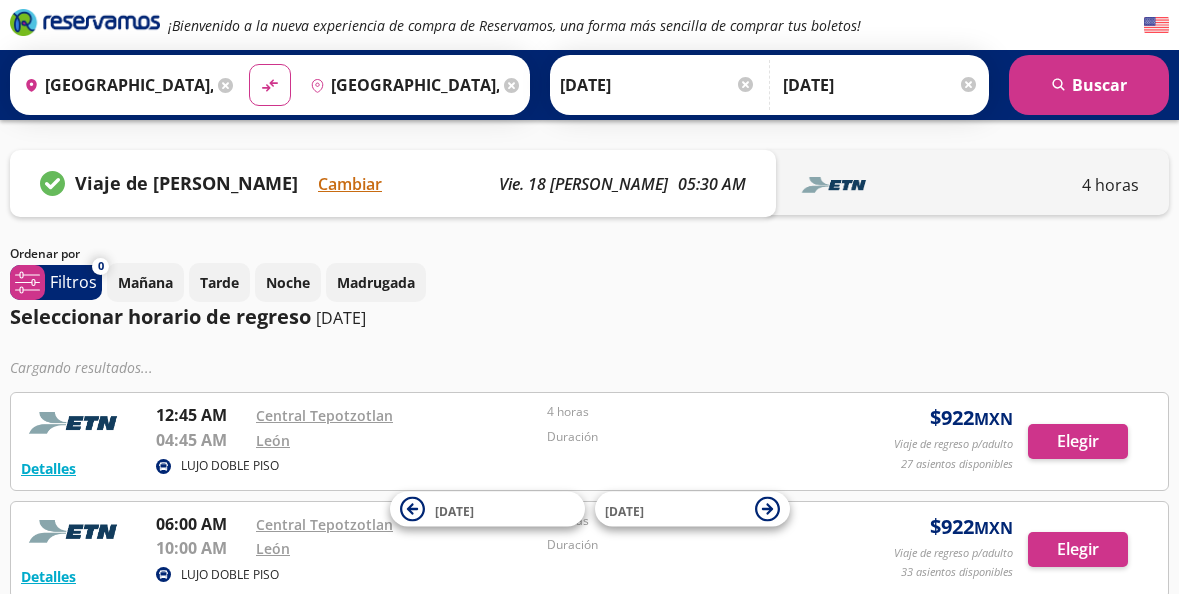 click on "[DATE]" at bounding box center [658, 85] 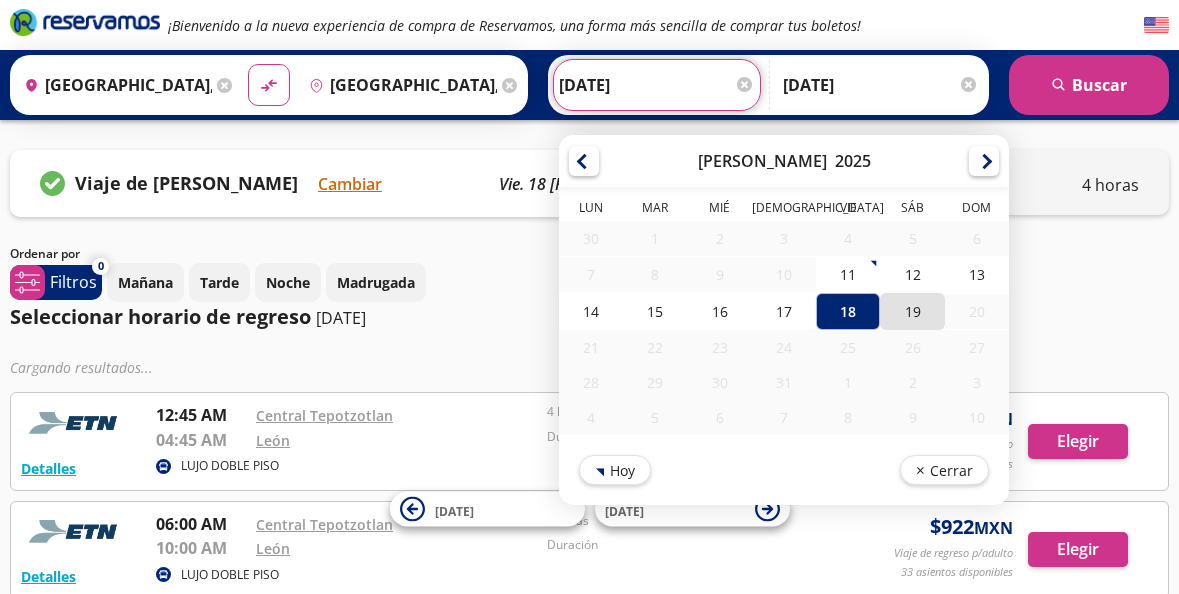 click on "19" at bounding box center (912, 311) 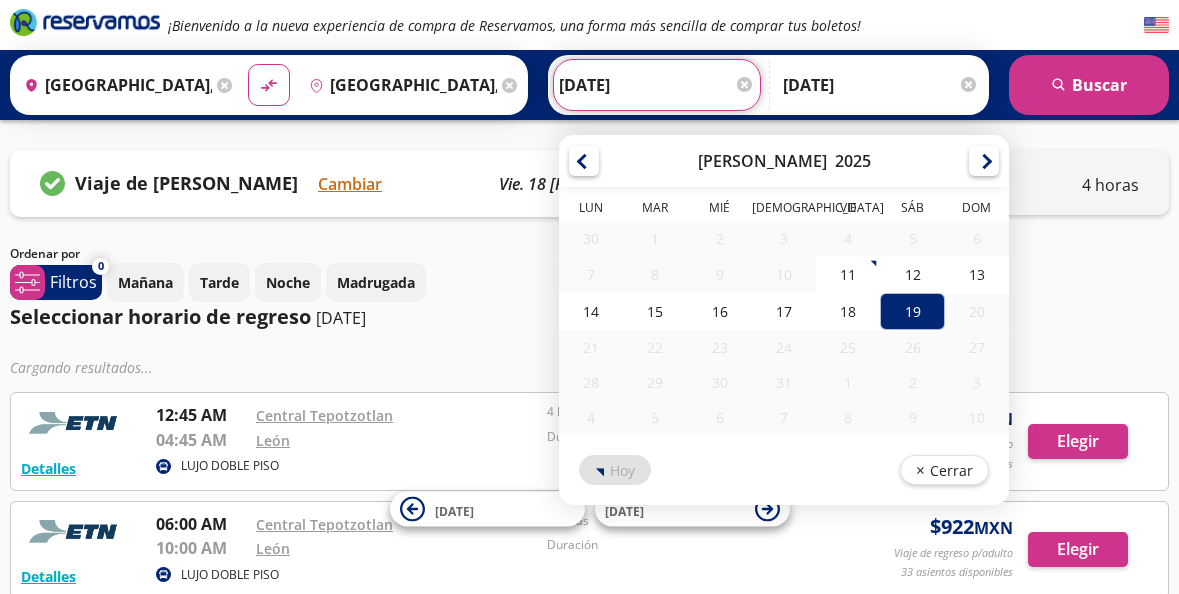 type on "[DATE]" 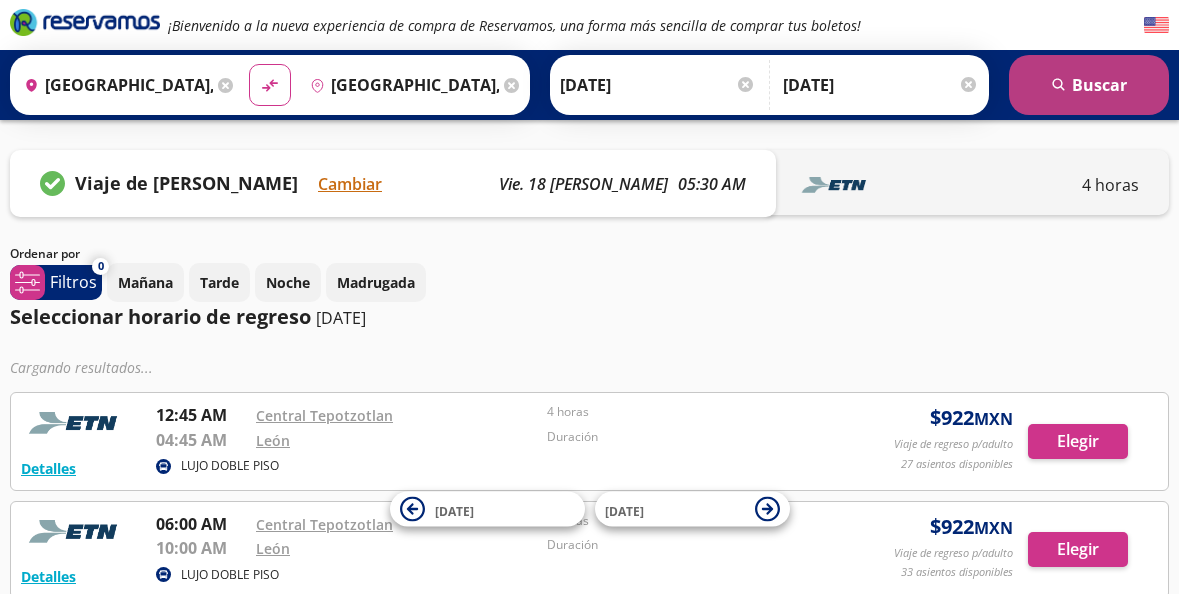 click on "search
[GEOGRAPHIC_DATA]" at bounding box center (1089, 85) 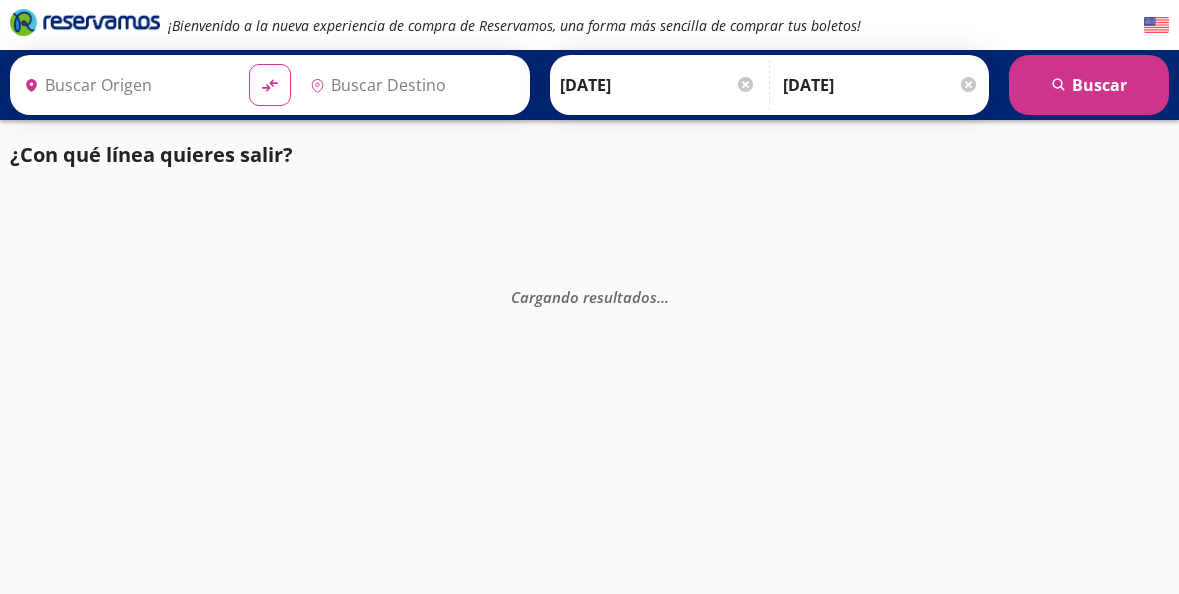 type on "[GEOGRAPHIC_DATA], [GEOGRAPHIC_DATA]" 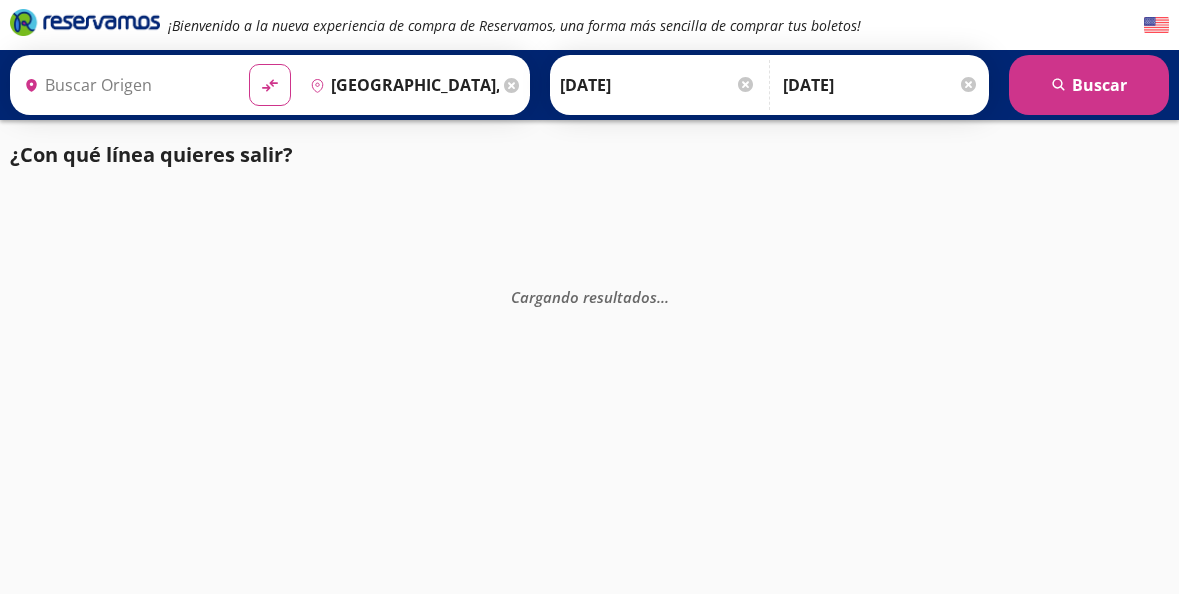 type on "[GEOGRAPHIC_DATA], [GEOGRAPHIC_DATA]" 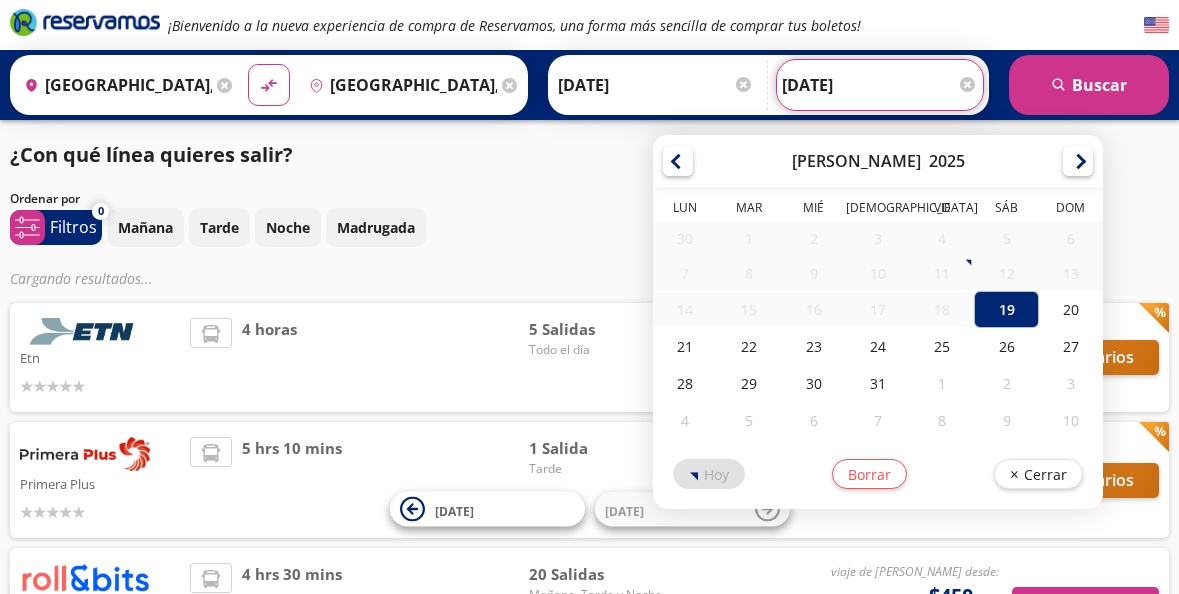 click on "[DATE]" at bounding box center [880, 85] 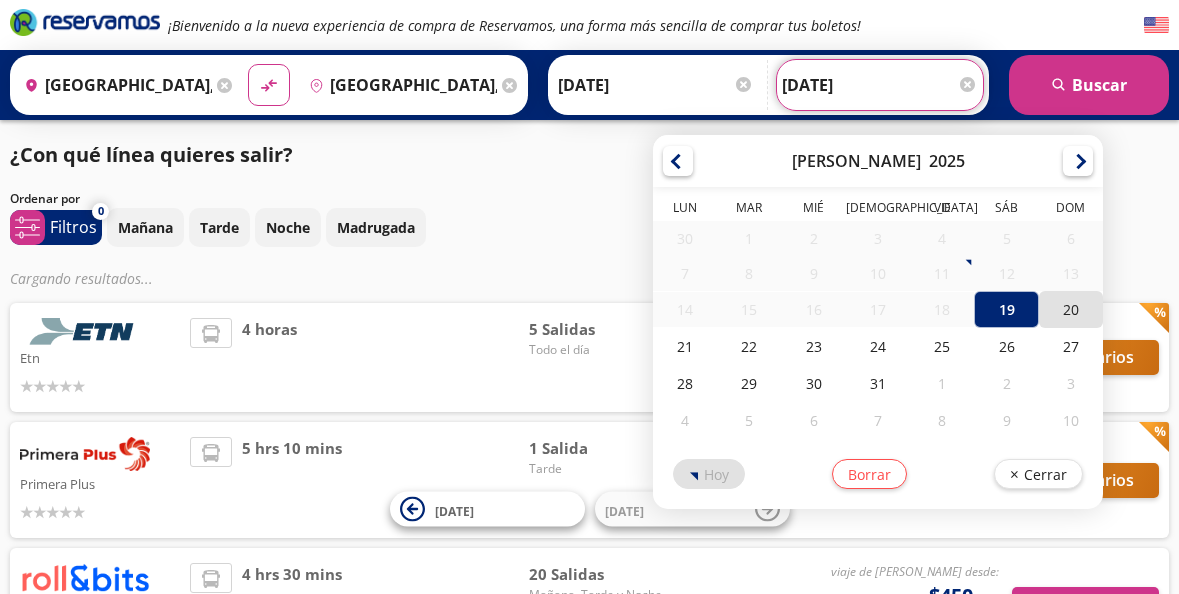 click on "20" at bounding box center (1071, 309) 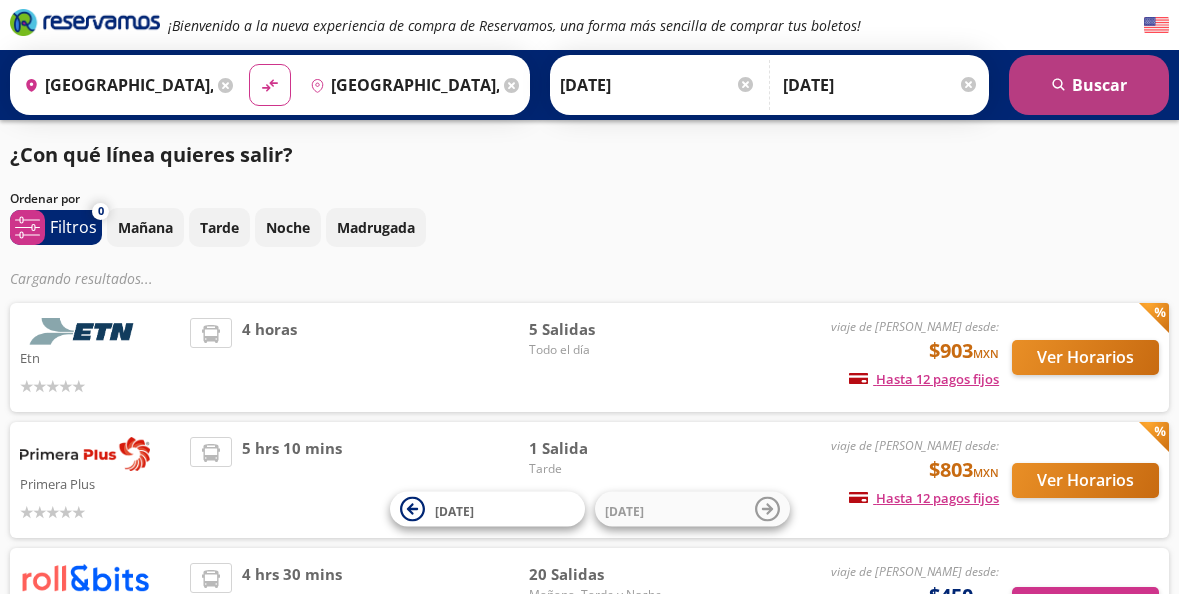 click on "search
[GEOGRAPHIC_DATA]" at bounding box center [1089, 85] 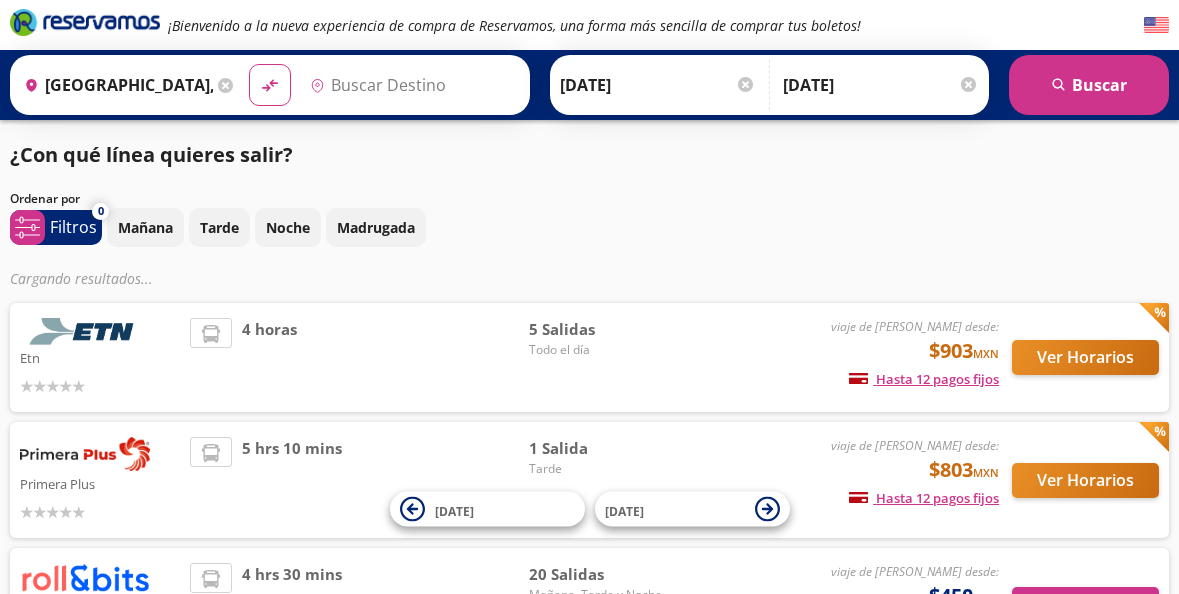type on "[GEOGRAPHIC_DATA], [GEOGRAPHIC_DATA]" 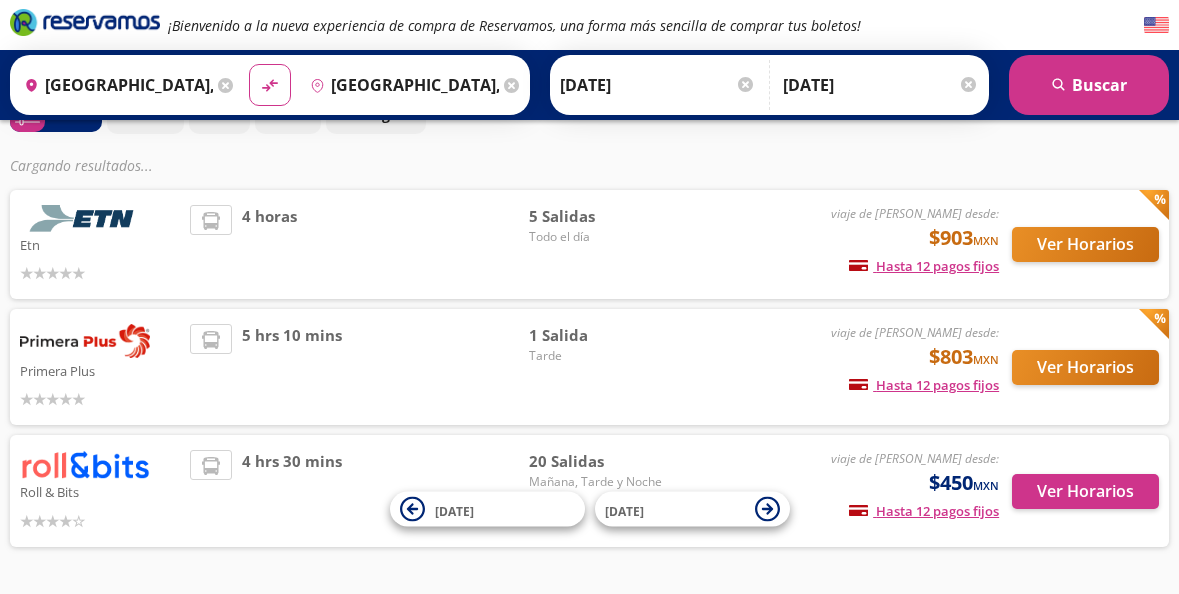 scroll, scrollTop: 78, scrollLeft: 0, axis: vertical 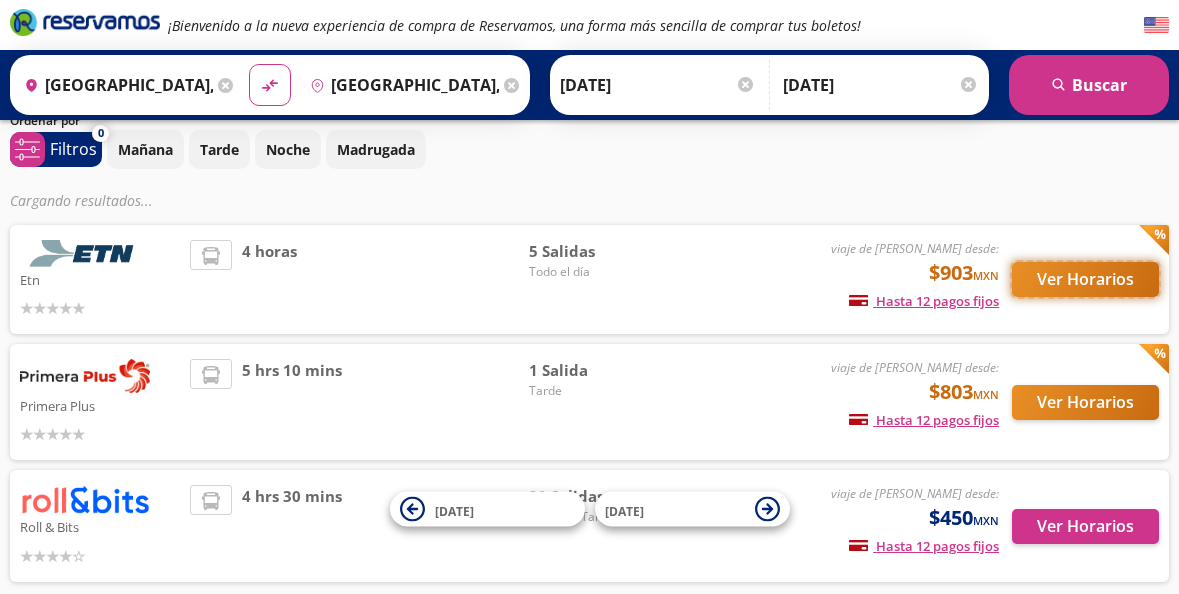 click on "Ver Horarios" at bounding box center (1085, 279) 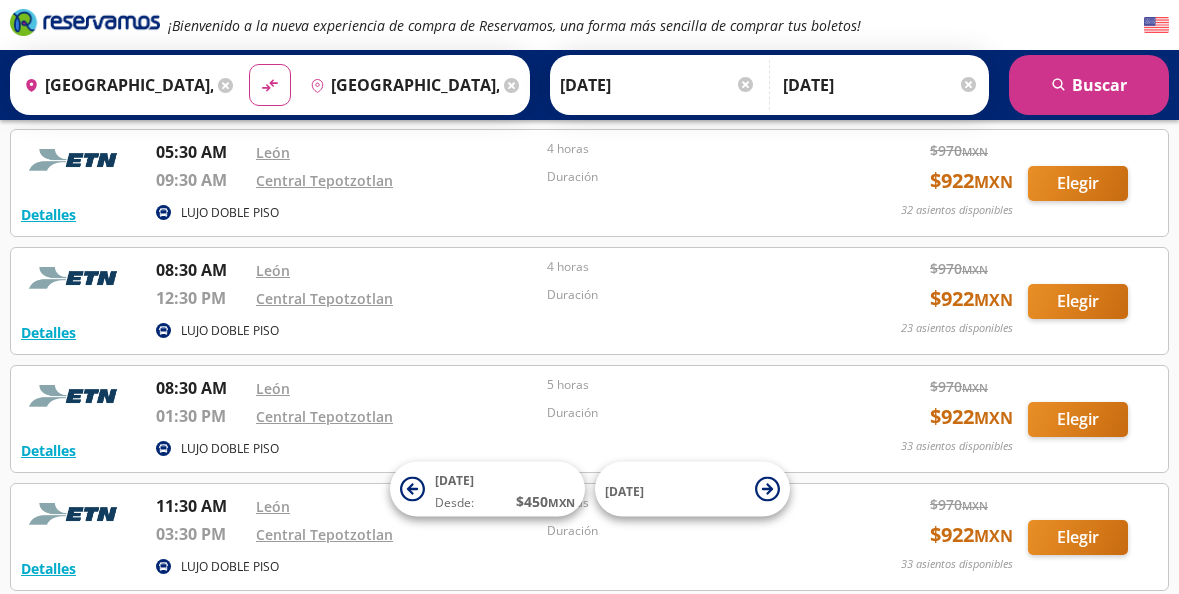 scroll, scrollTop: 0, scrollLeft: 0, axis: both 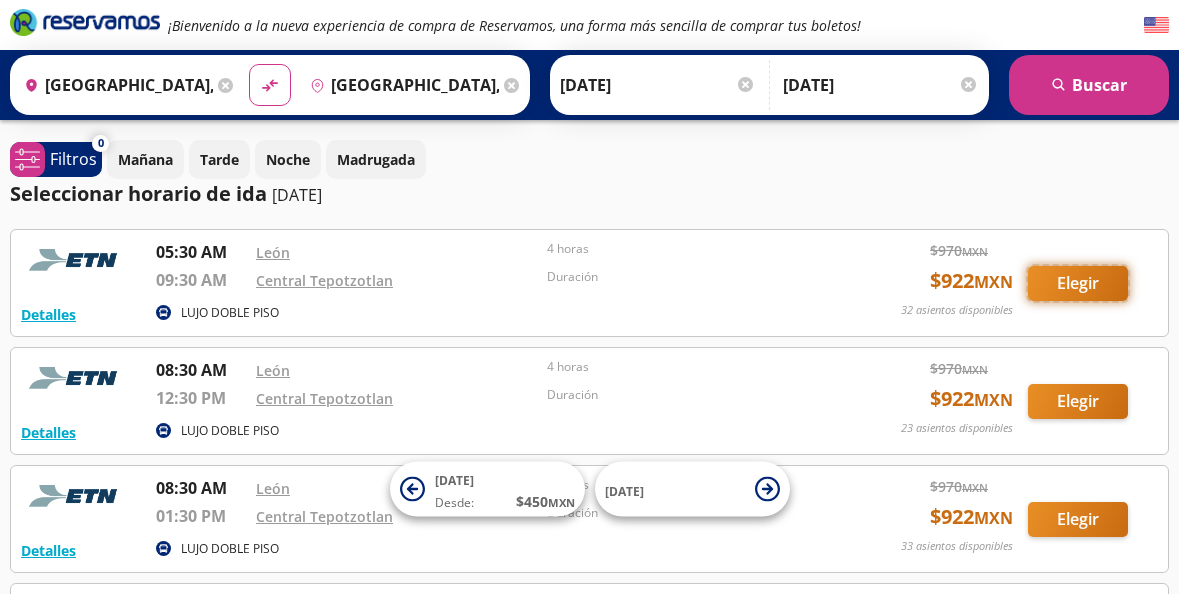 click on "Elegir" at bounding box center [1078, 283] 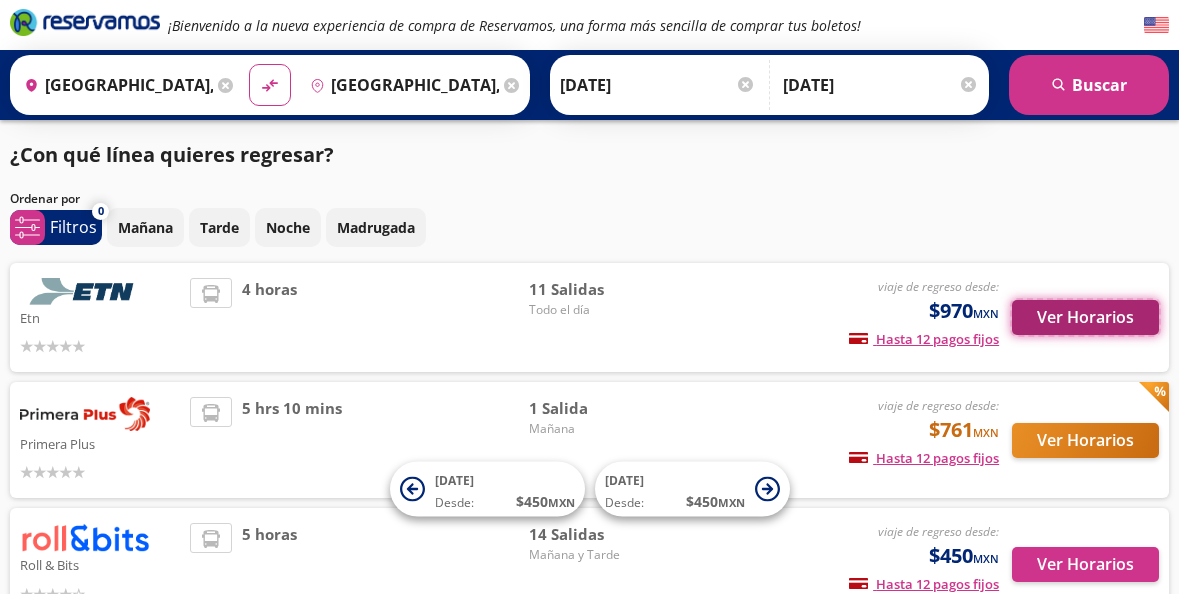 click on "Ver Horarios" at bounding box center [1085, 317] 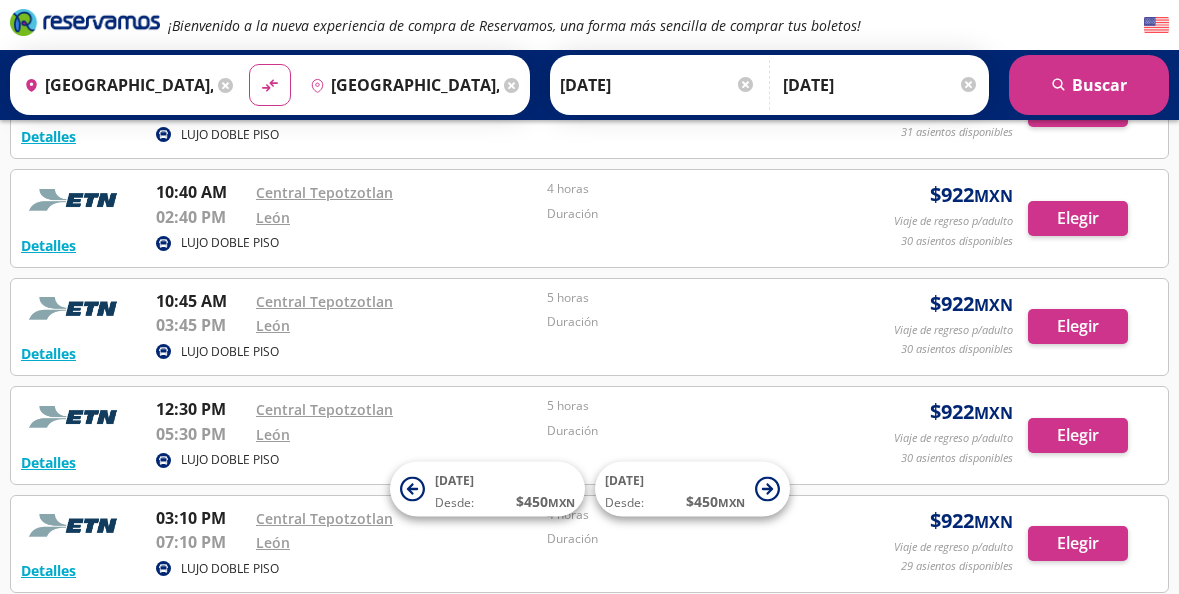 scroll, scrollTop: 500, scrollLeft: 0, axis: vertical 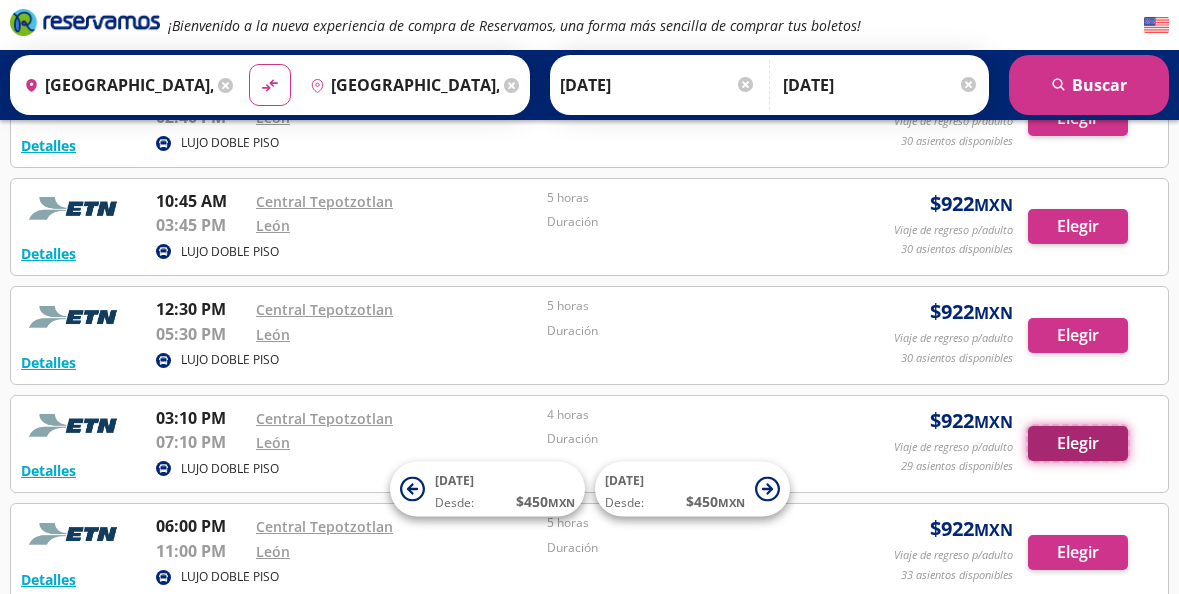 click on "Elegir" at bounding box center (1078, 443) 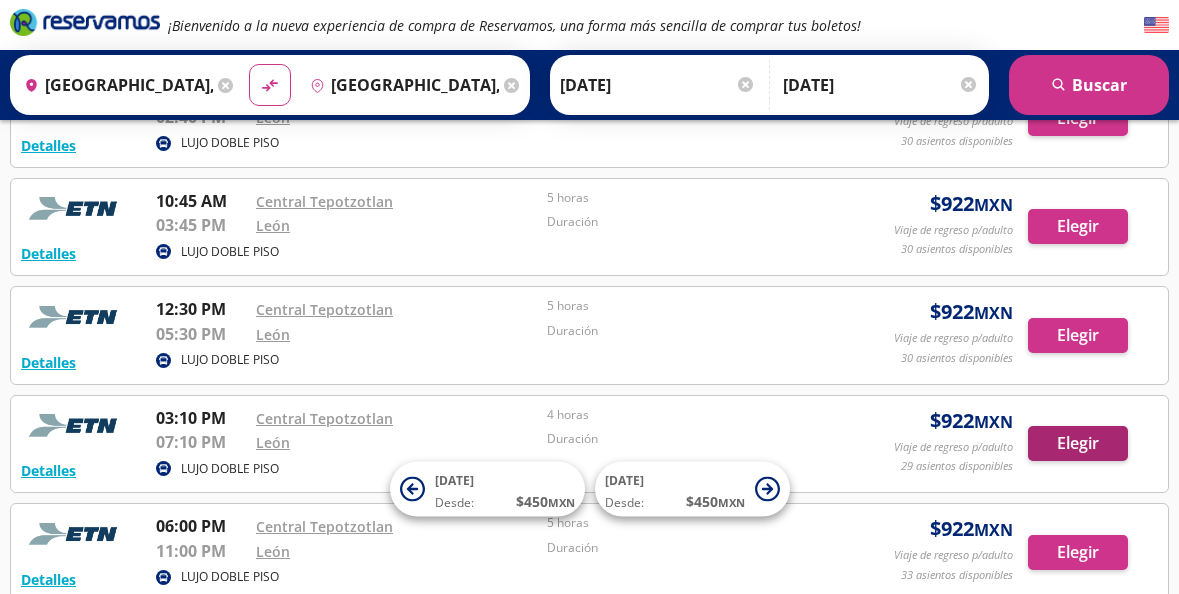 scroll, scrollTop: 0, scrollLeft: 0, axis: both 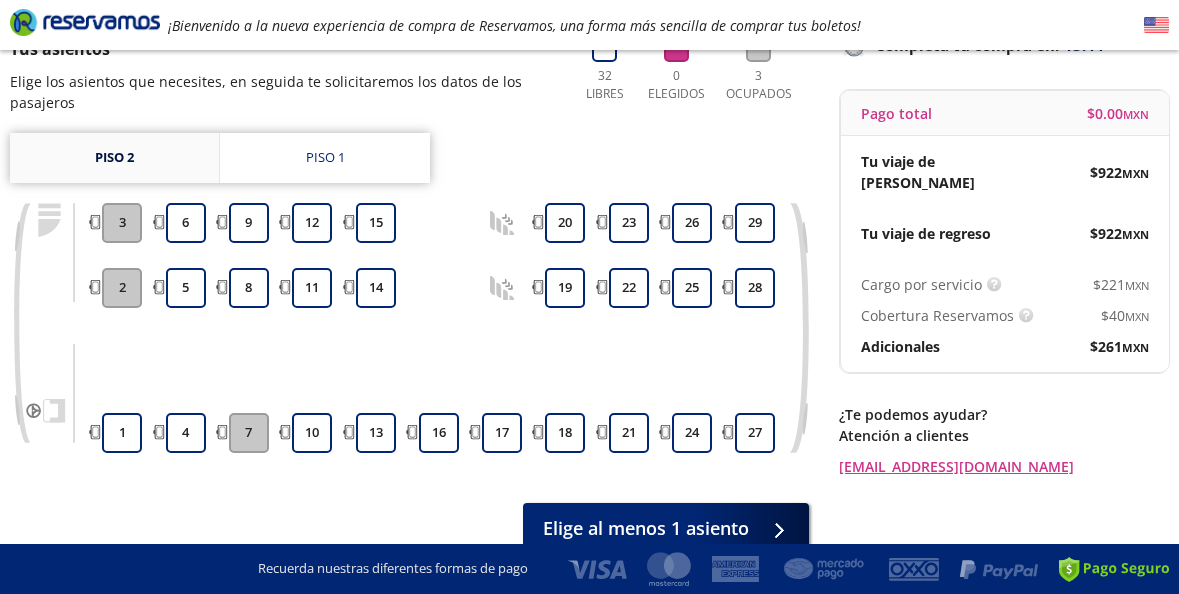 click on "Piso 2" at bounding box center (114, 158) 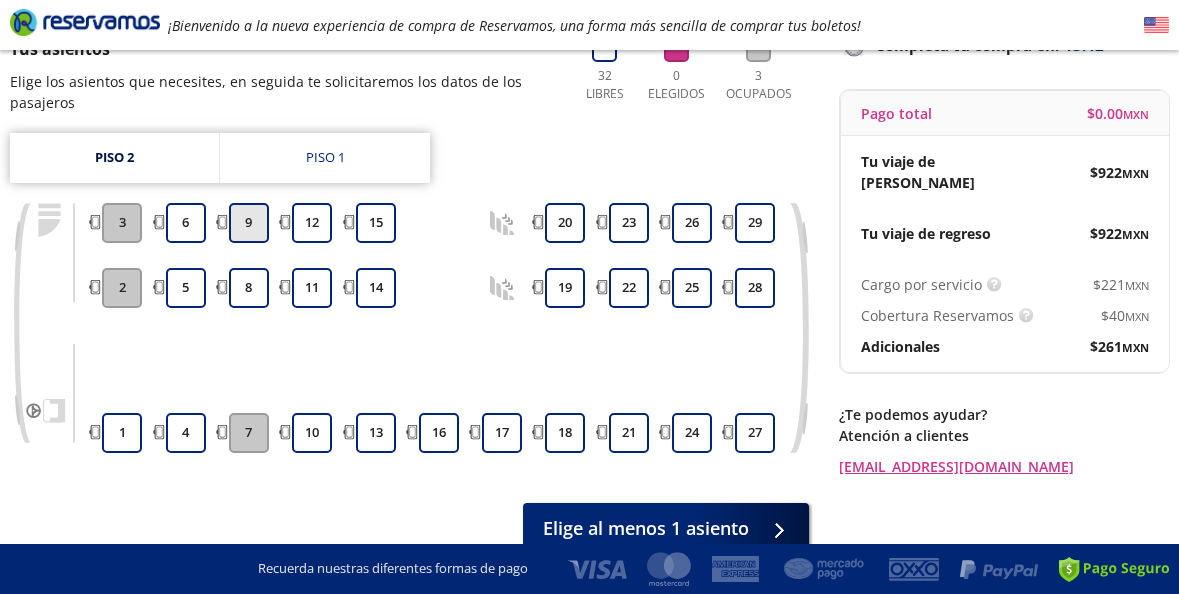 click on "9" at bounding box center [249, 223] 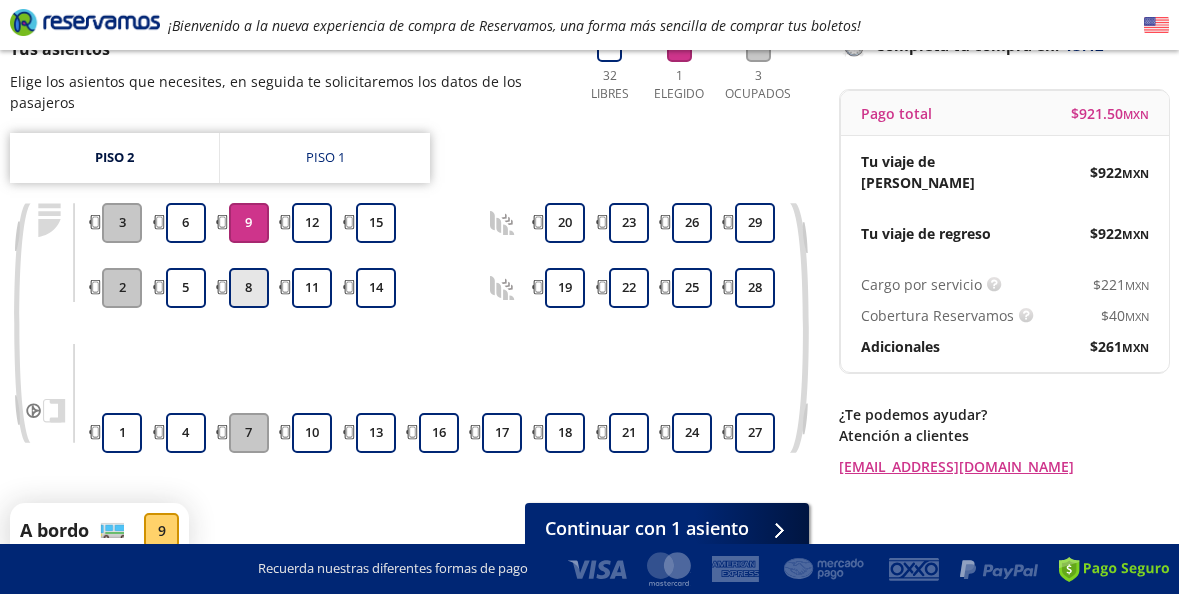 click on "8" at bounding box center (249, 288) 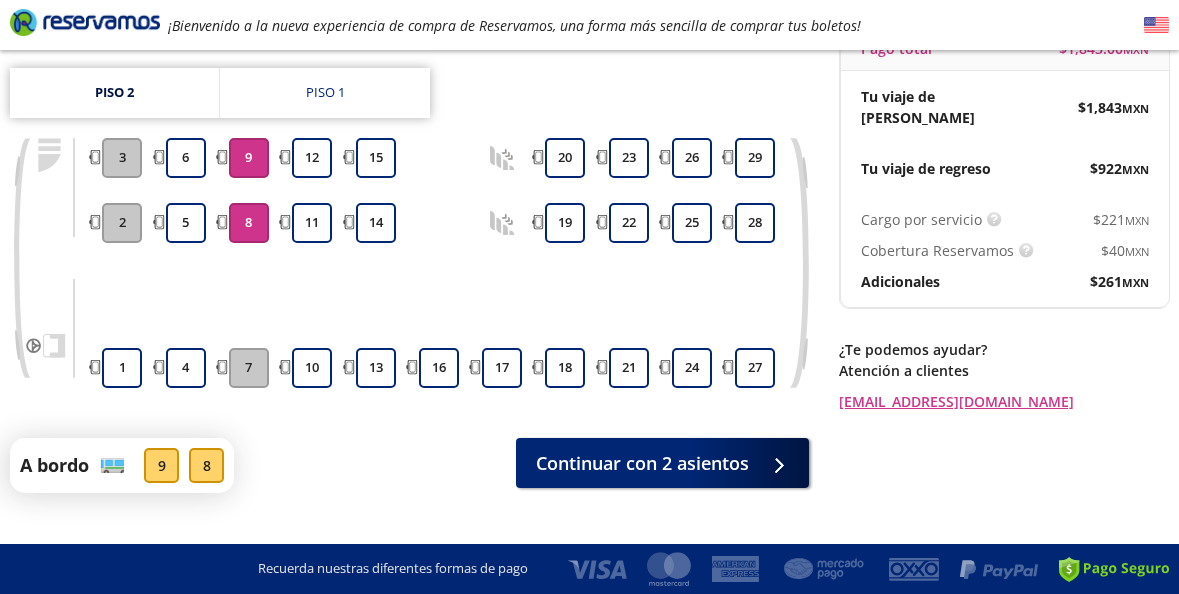 scroll, scrollTop: 265, scrollLeft: 0, axis: vertical 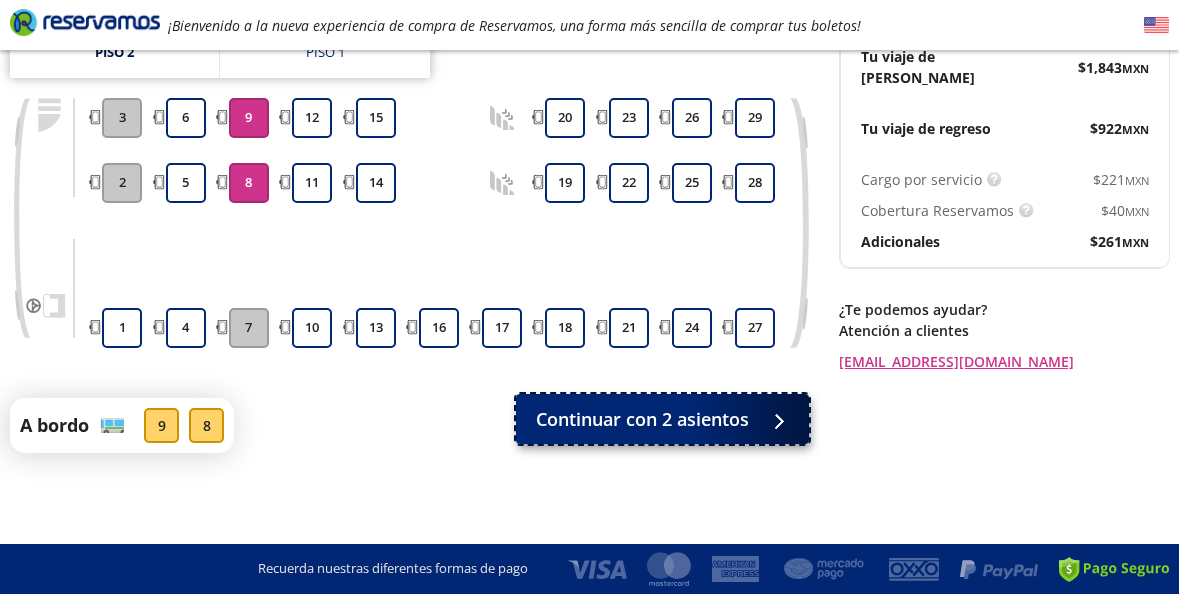 click on "Continuar con 2 asientos" at bounding box center [642, 419] 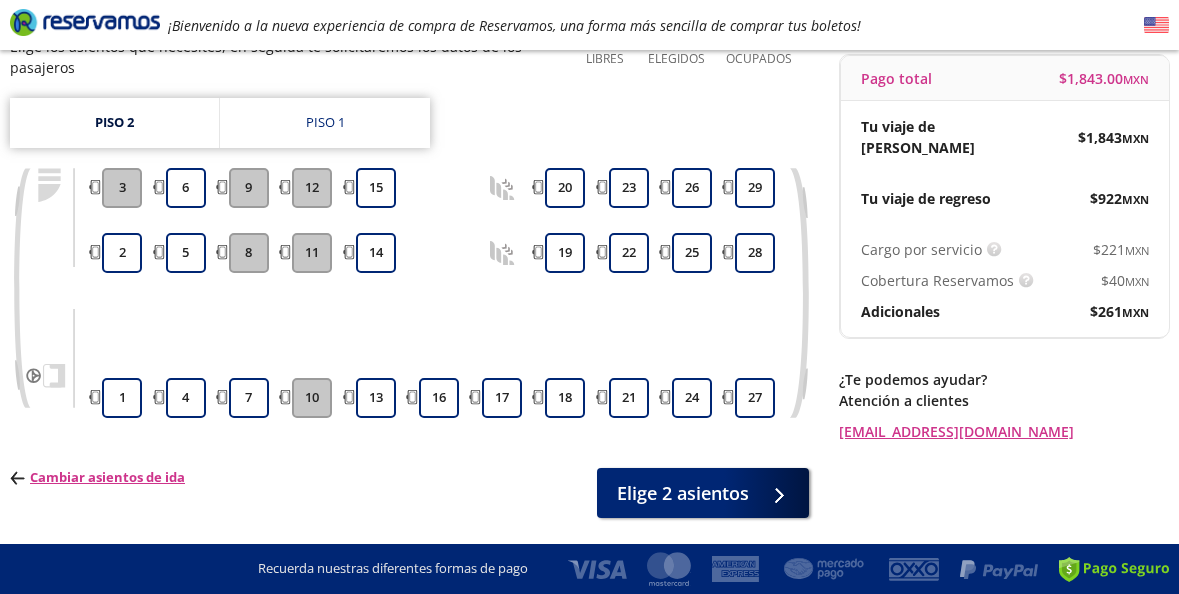 scroll, scrollTop: 160, scrollLeft: 0, axis: vertical 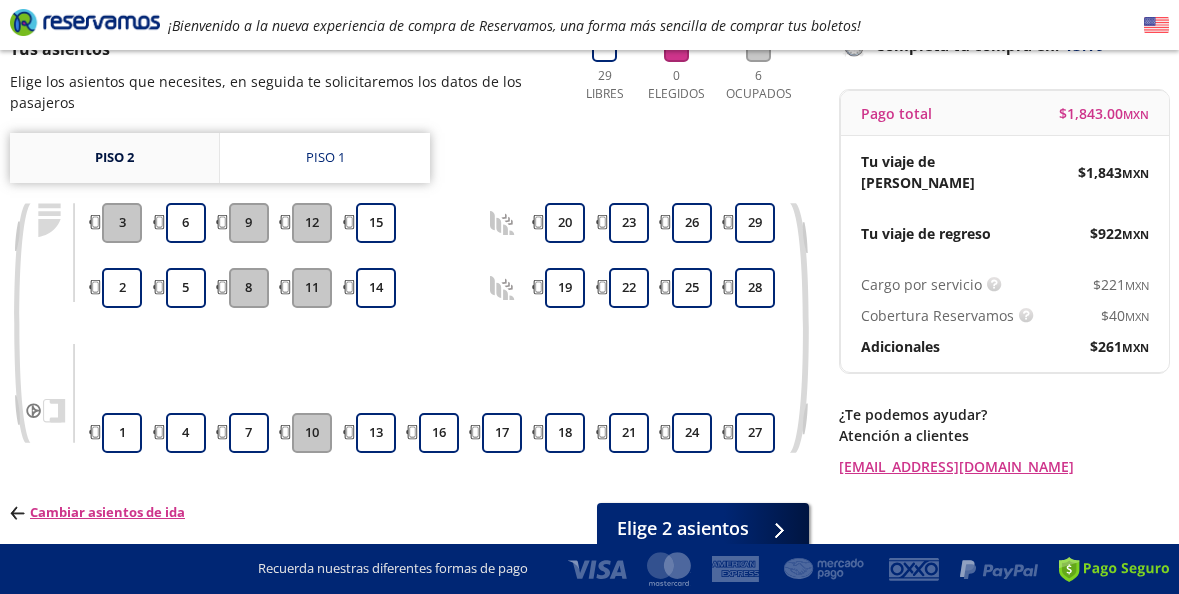click on "Piso 2" at bounding box center (114, 158) 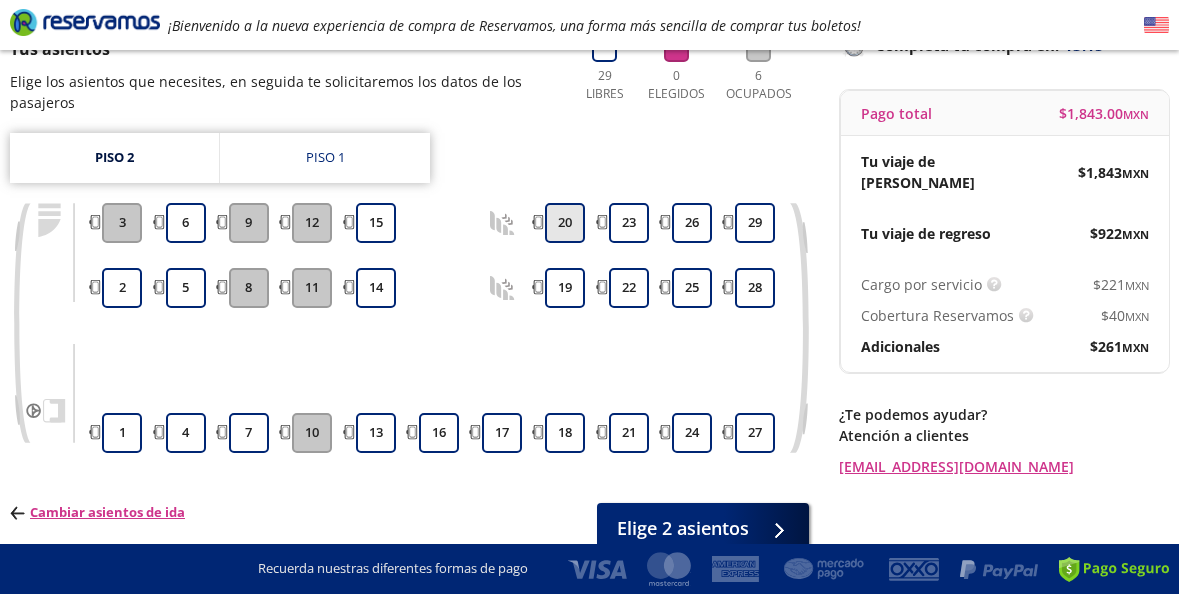 click on "20" at bounding box center [565, 223] 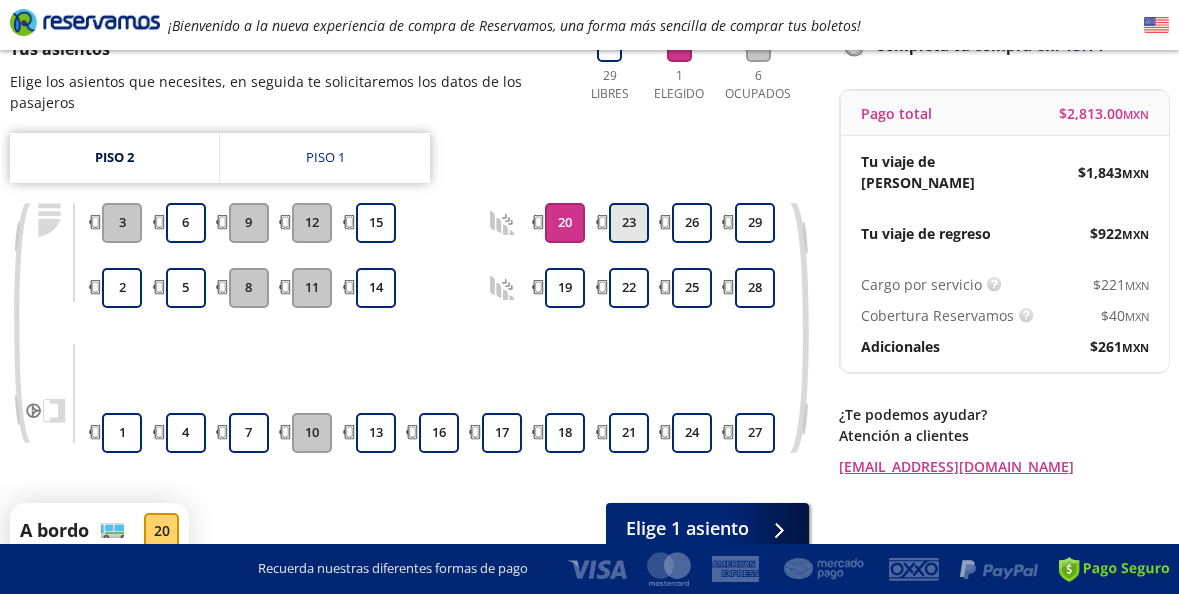 click on "23" at bounding box center (629, 223) 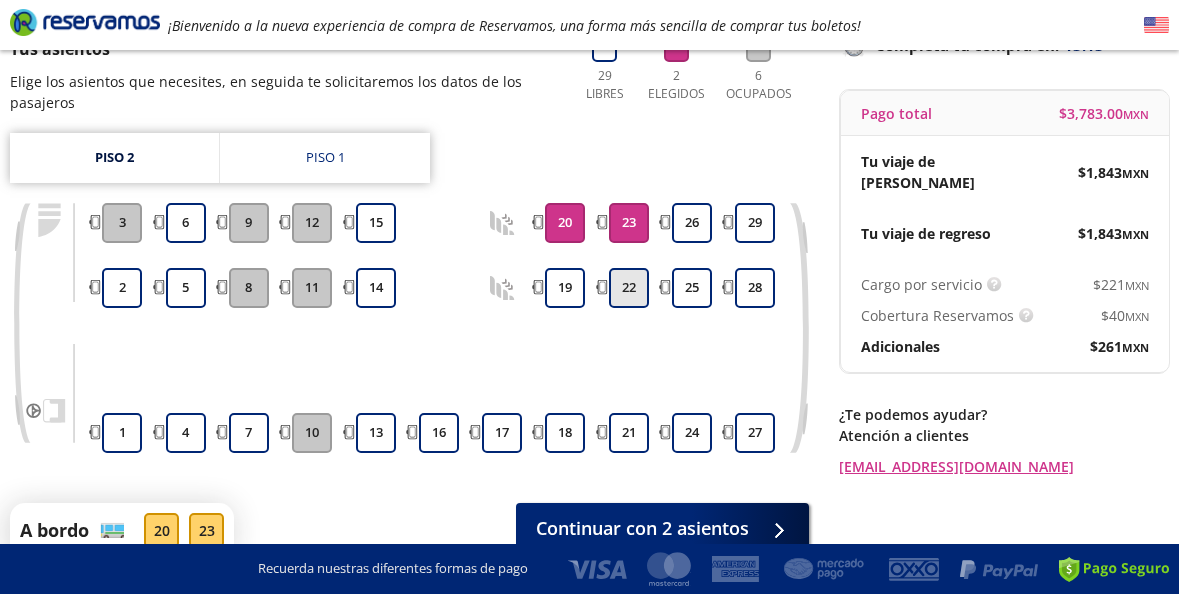 click on "22" at bounding box center [629, 288] 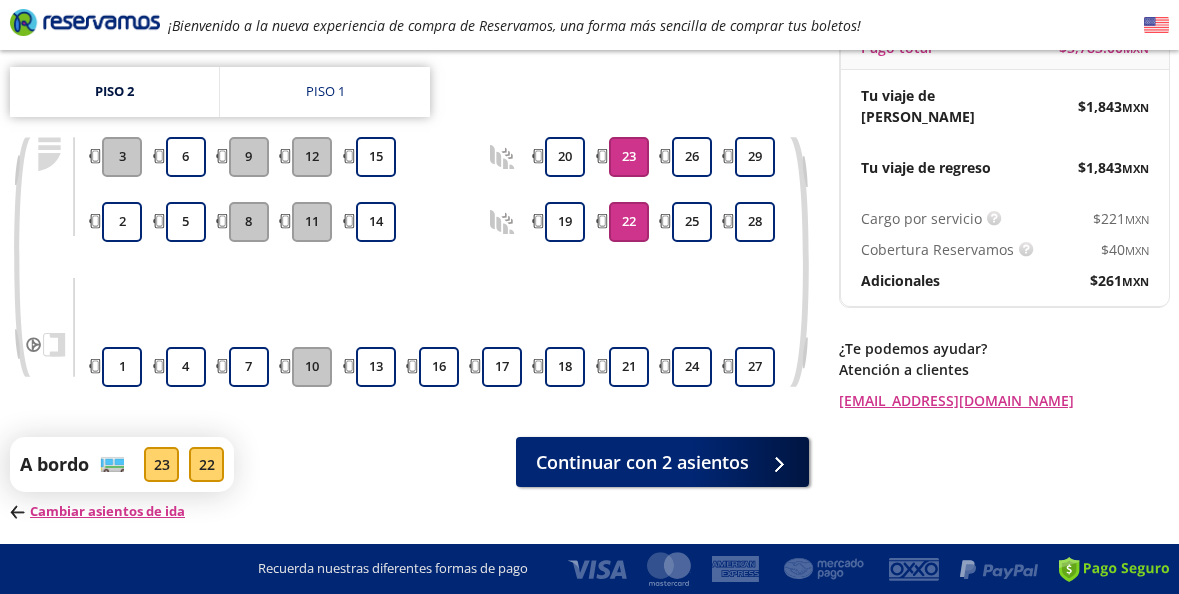 scroll, scrollTop: 295, scrollLeft: 0, axis: vertical 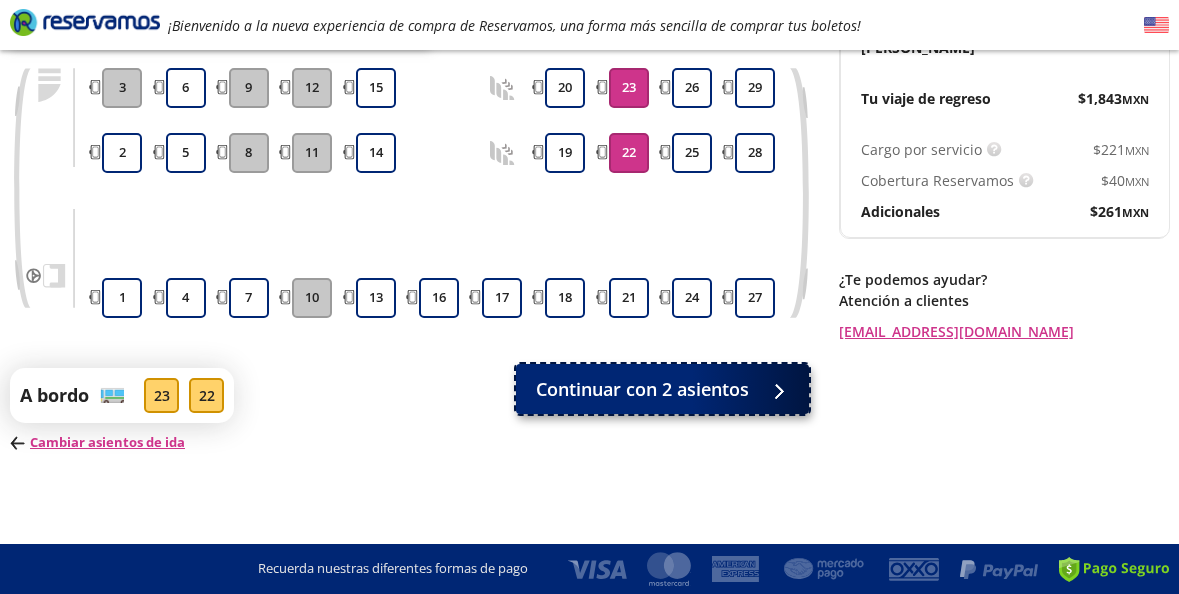 click on "Continuar con 2 asientos" at bounding box center (642, 389) 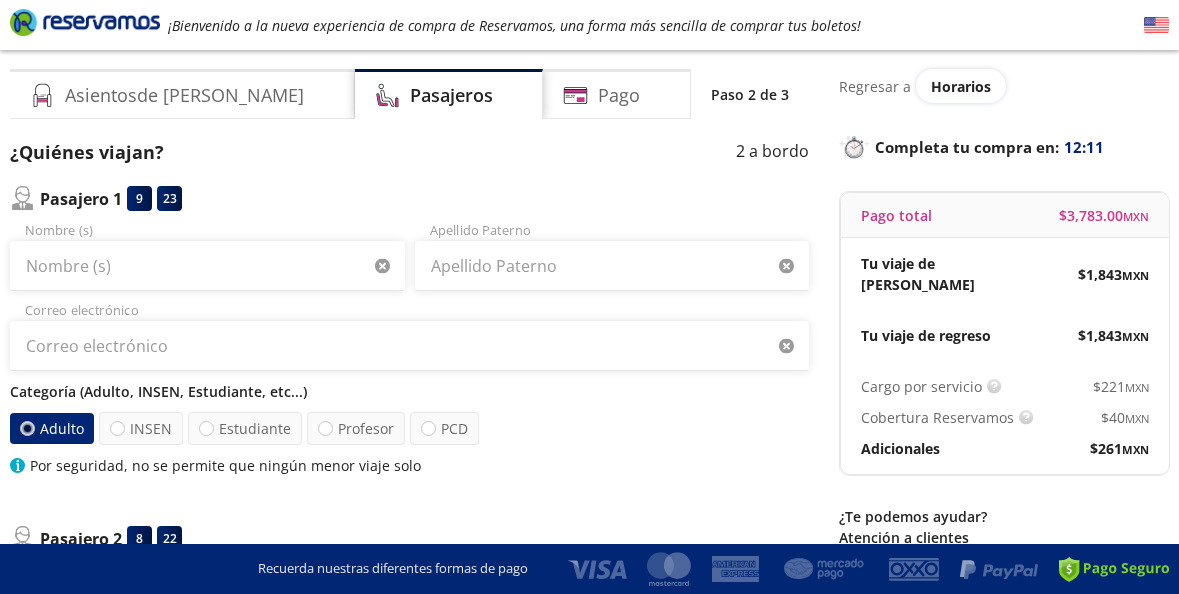 scroll, scrollTop: 23, scrollLeft: 0, axis: vertical 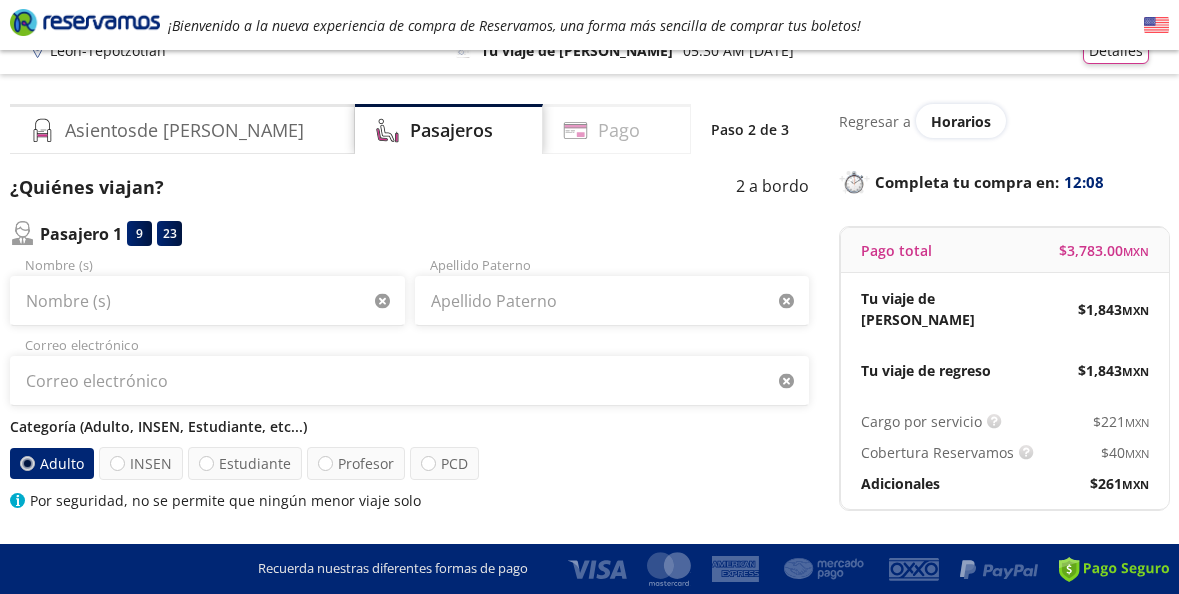 click on "Pago" at bounding box center [619, 130] 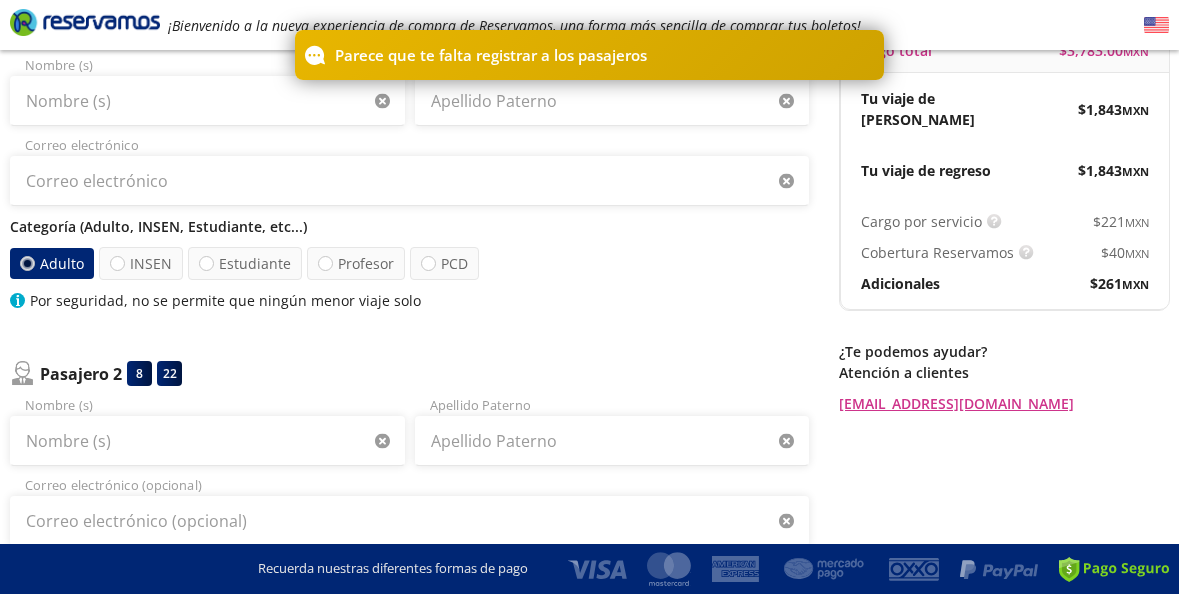 scroll, scrollTop: 23, scrollLeft: 0, axis: vertical 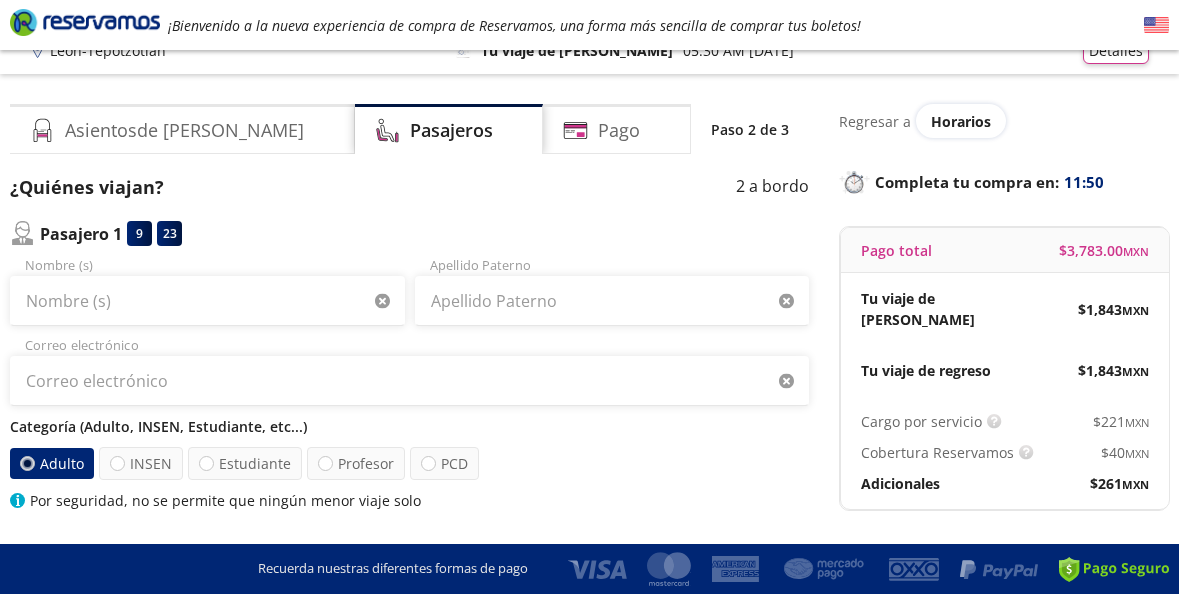 click on "9" at bounding box center (139, 233) 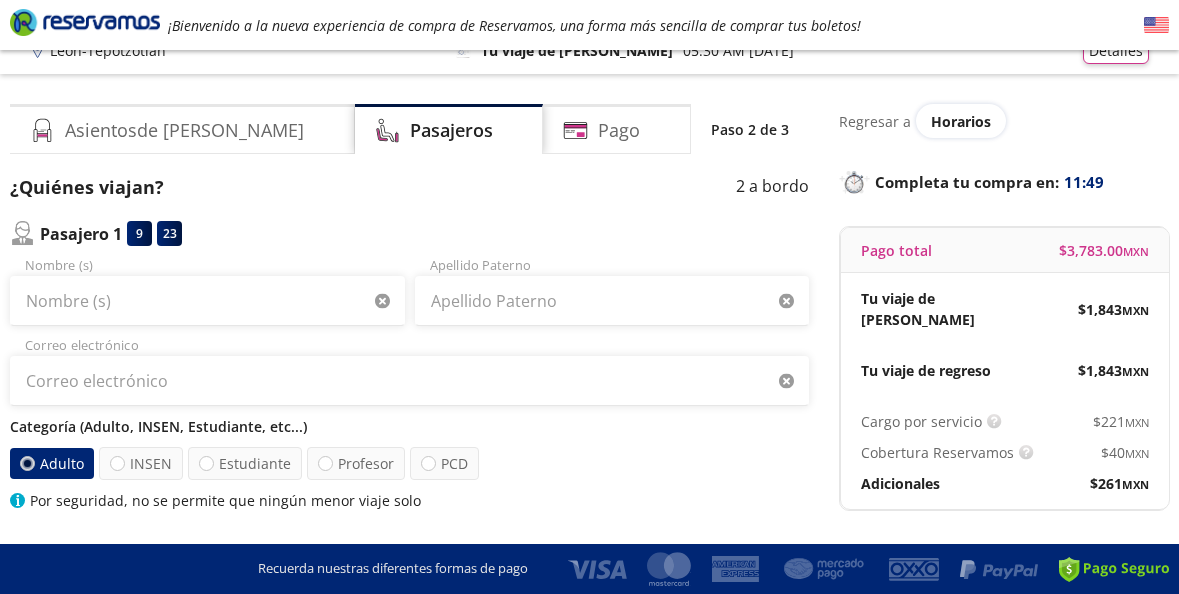click on "Pasajero 1 9 23" at bounding box center (409, 233) 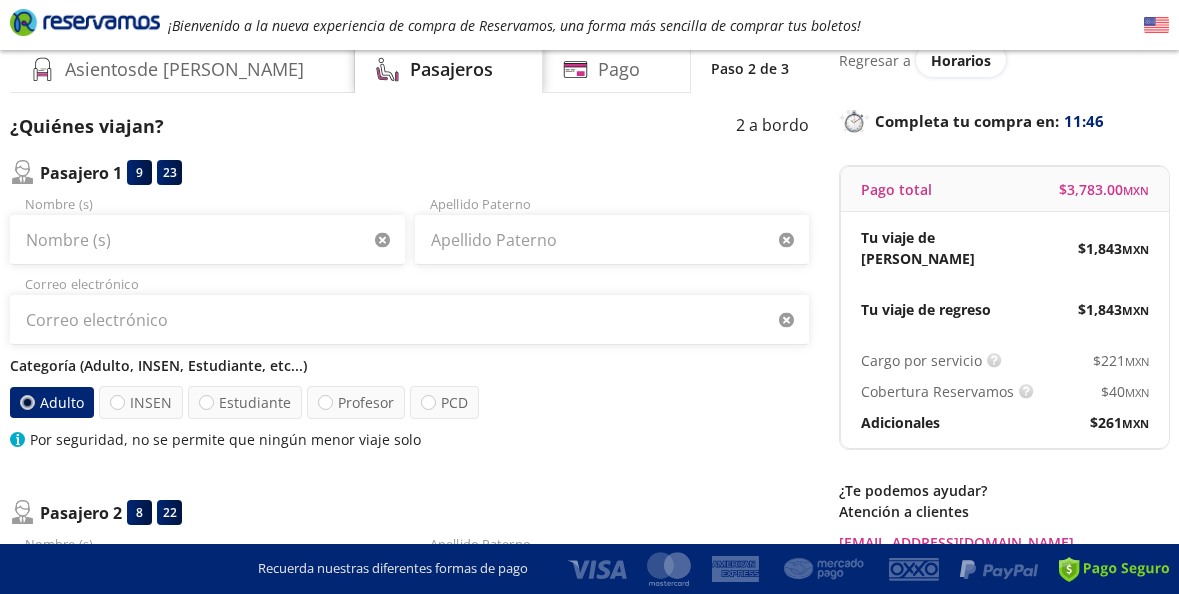 scroll, scrollTop: 300, scrollLeft: 0, axis: vertical 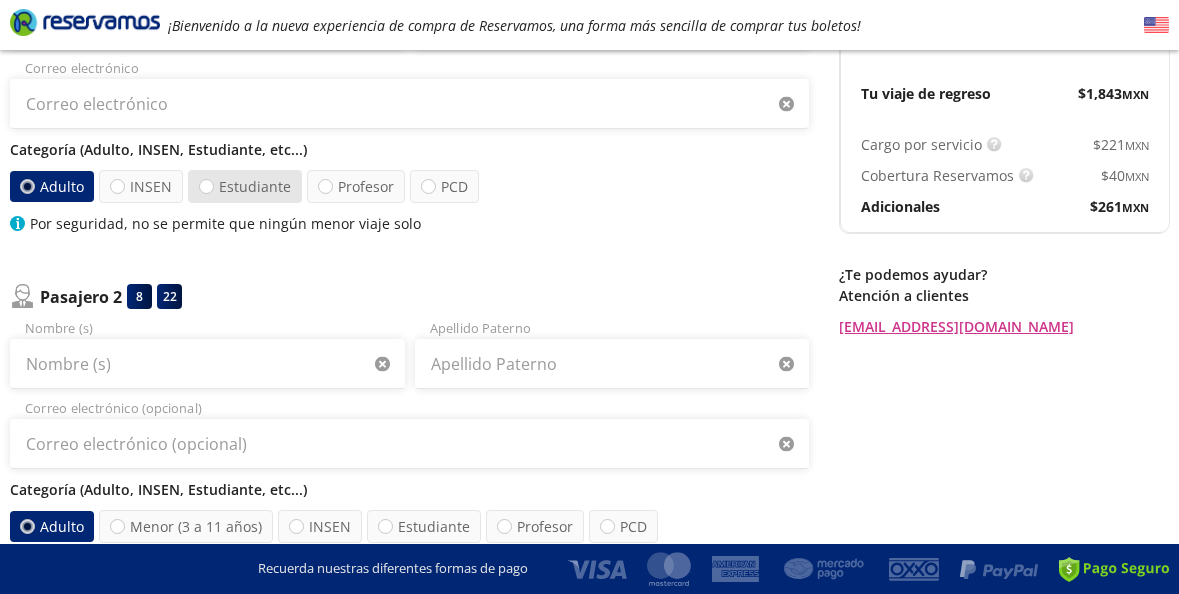 click on "Estudiante" at bounding box center (245, 186) 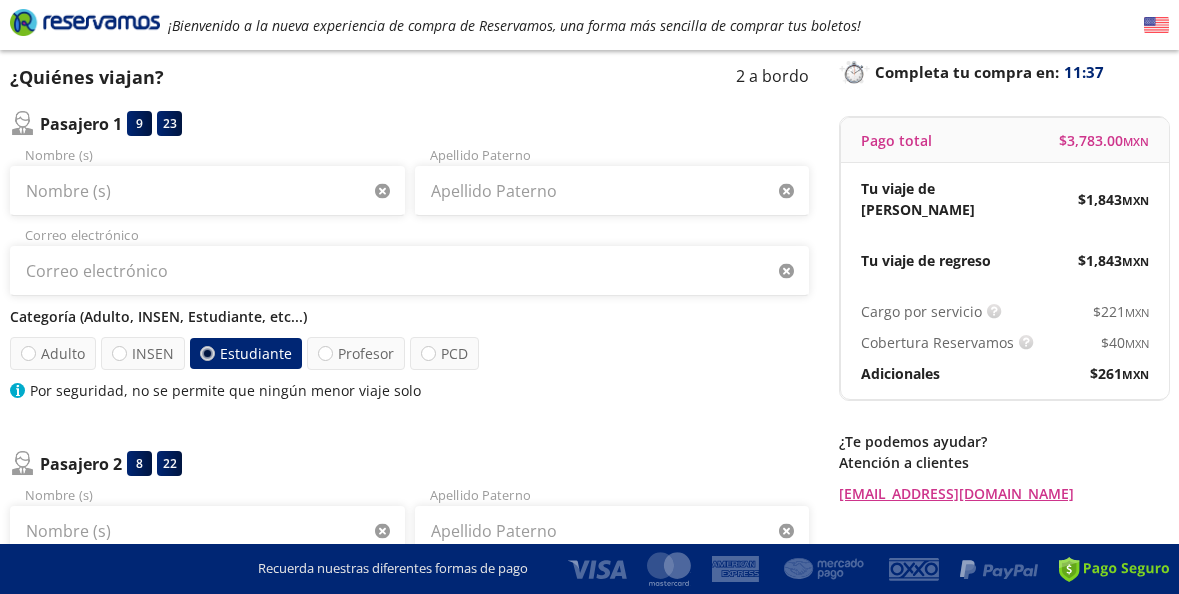 scroll, scrollTop: 100, scrollLeft: 0, axis: vertical 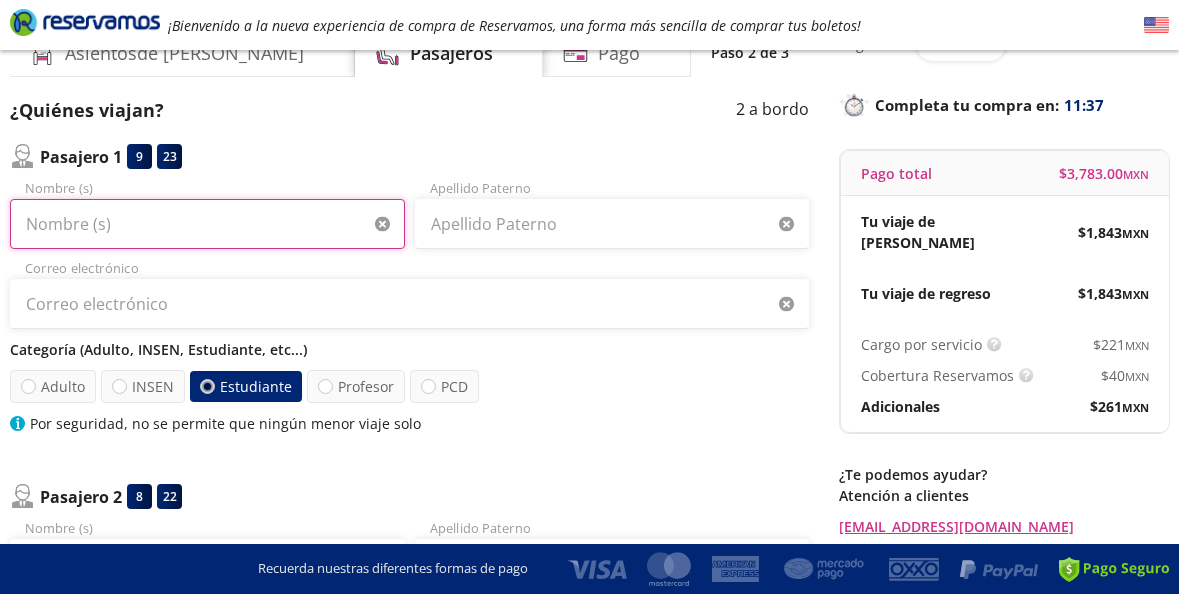 click on "Nombre (s)" at bounding box center (207, 224) 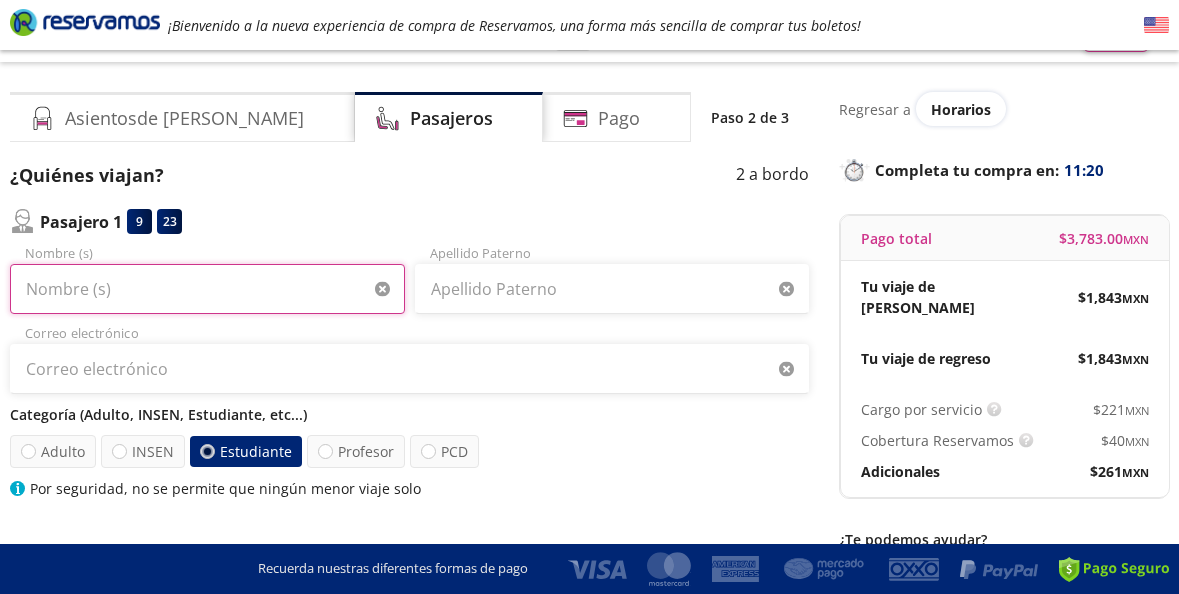 scroll, scrollTop: 0, scrollLeft: 0, axis: both 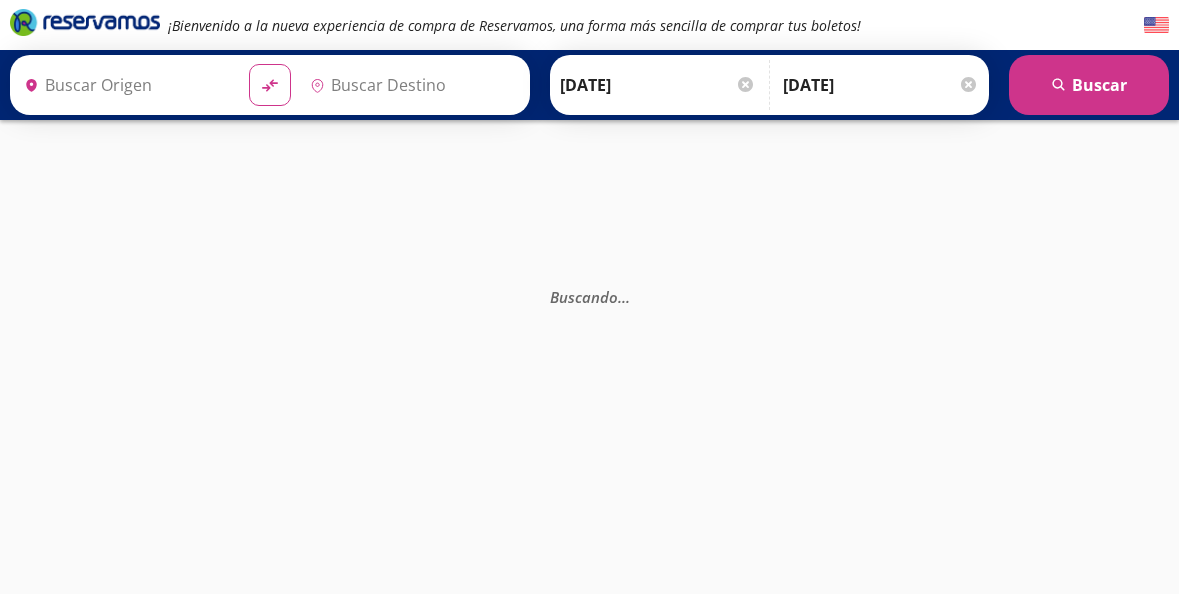 type on "[GEOGRAPHIC_DATA], [GEOGRAPHIC_DATA]" 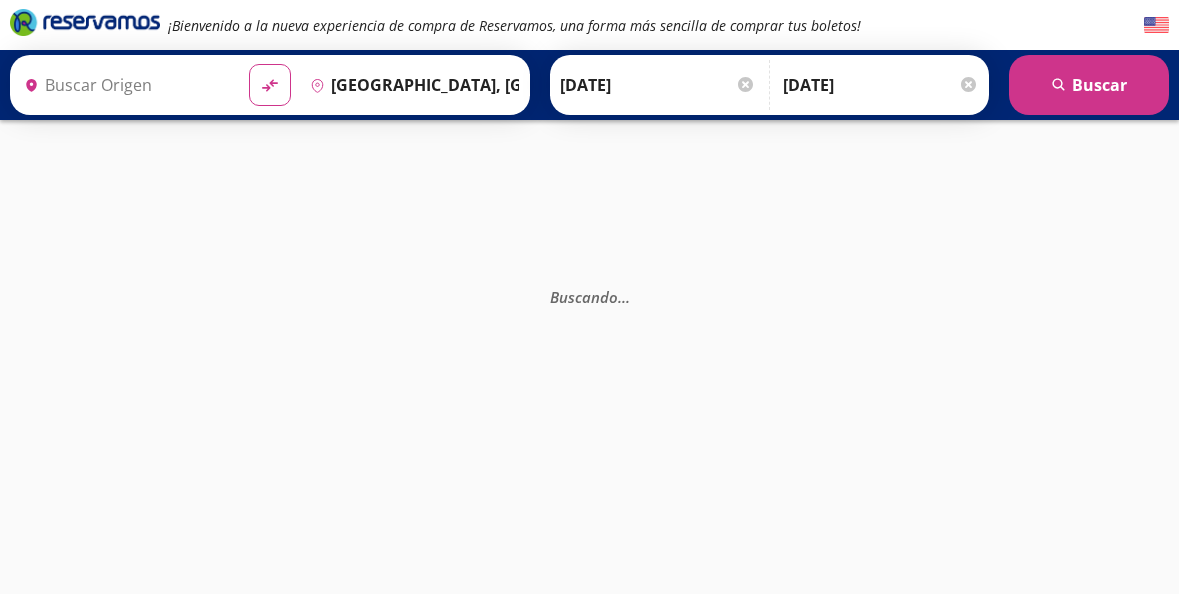 type on "[GEOGRAPHIC_DATA], [GEOGRAPHIC_DATA]" 